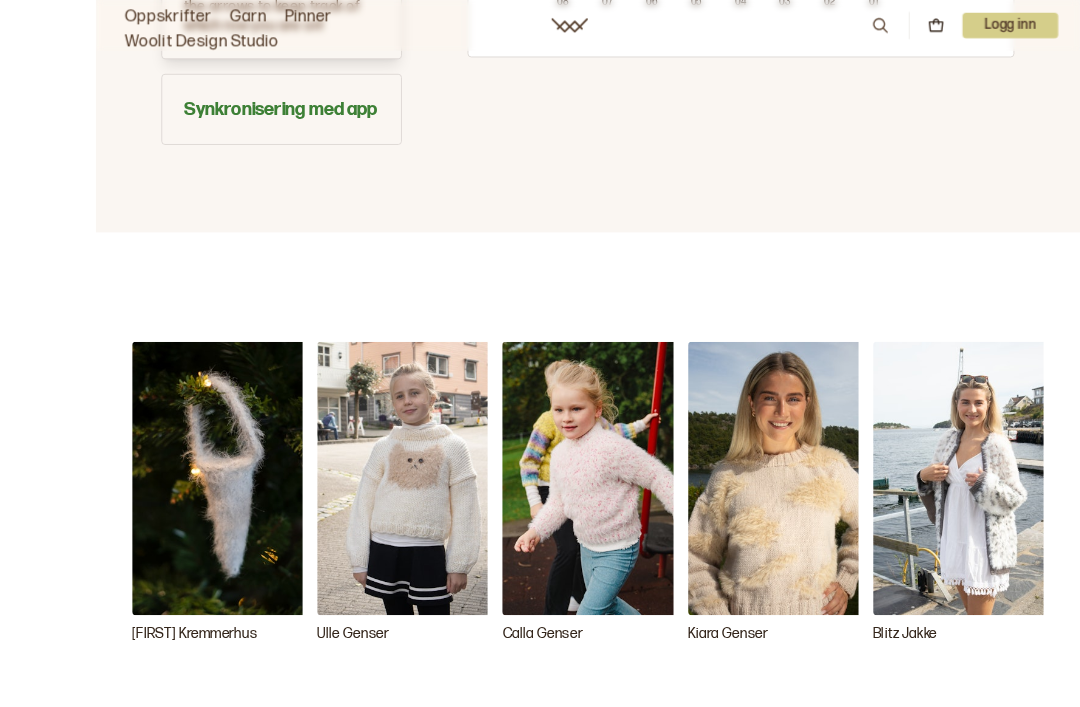 scroll, scrollTop: 1823, scrollLeft: 0, axis: vertical 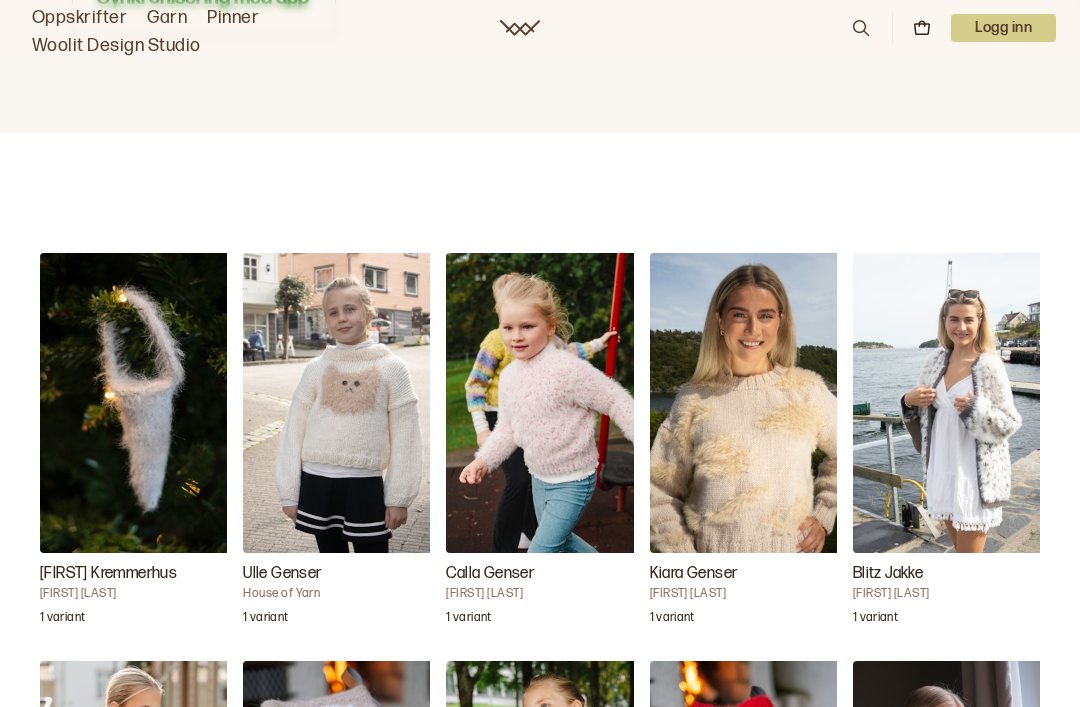 click at bounding box center [546, 403] 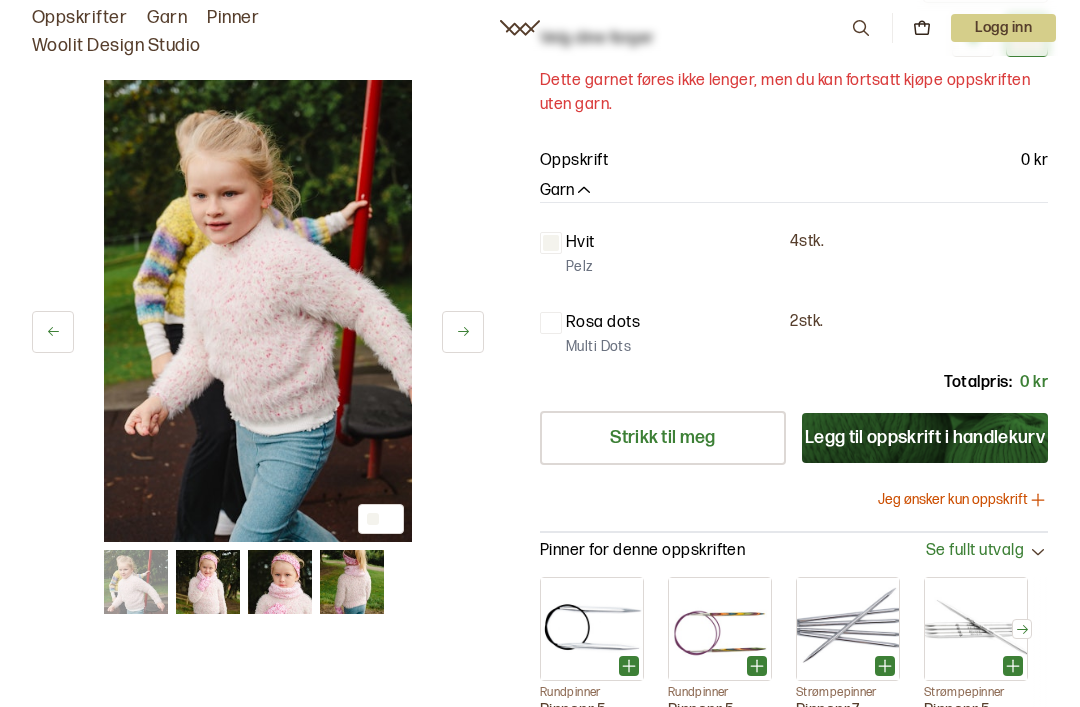 scroll, scrollTop: 234, scrollLeft: 0, axis: vertical 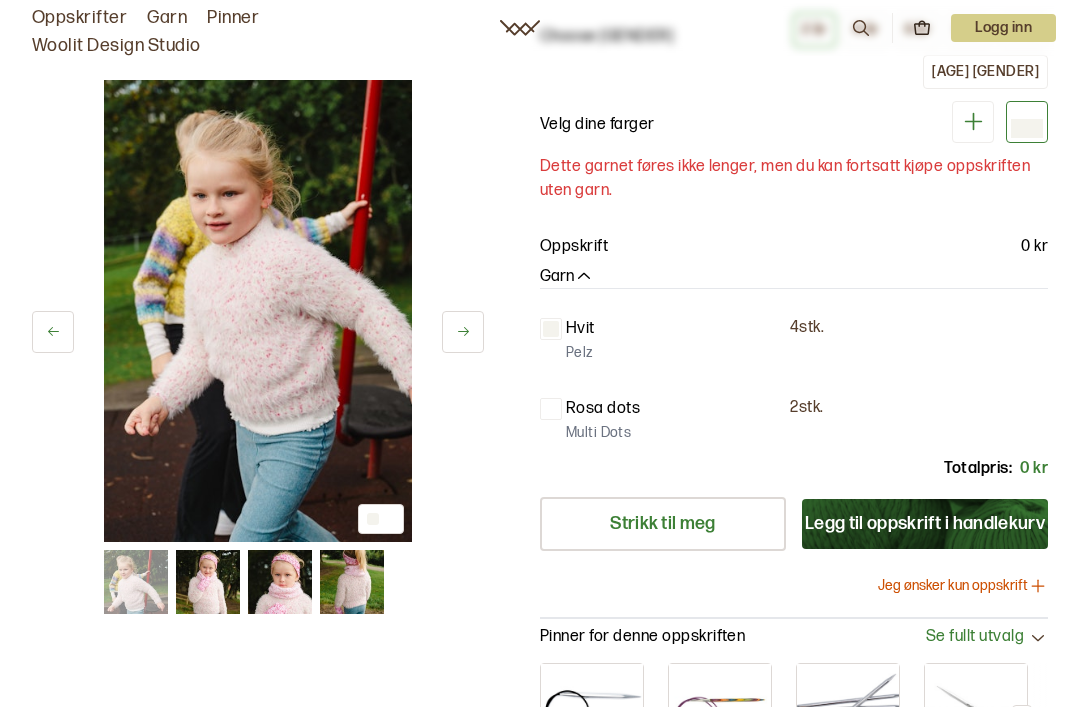 click on "Legg til oppskrift i handlekurv" at bounding box center (925, 524) 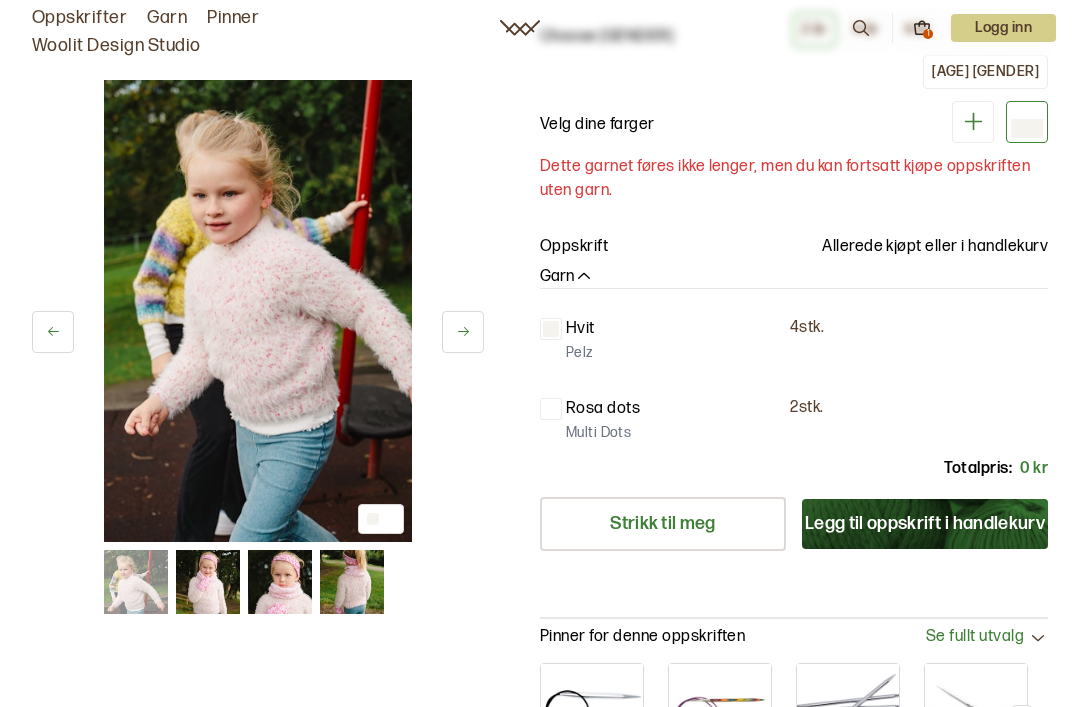 scroll, scrollTop: 0, scrollLeft: 0, axis: both 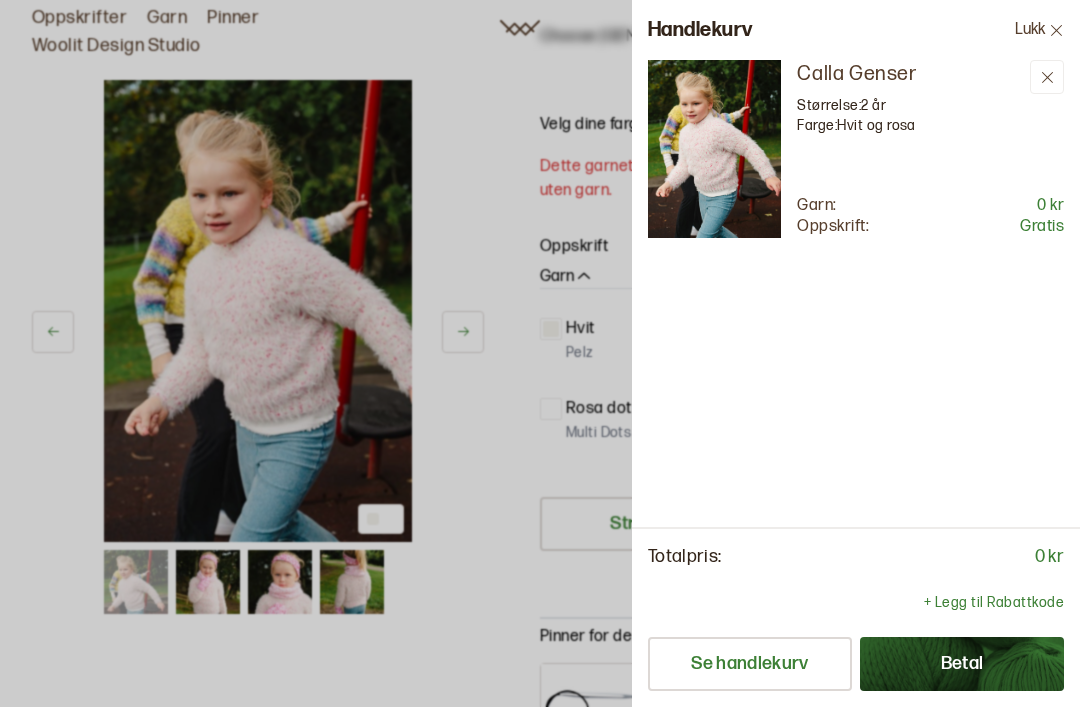click on "Betal" at bounding box center (962, 664) 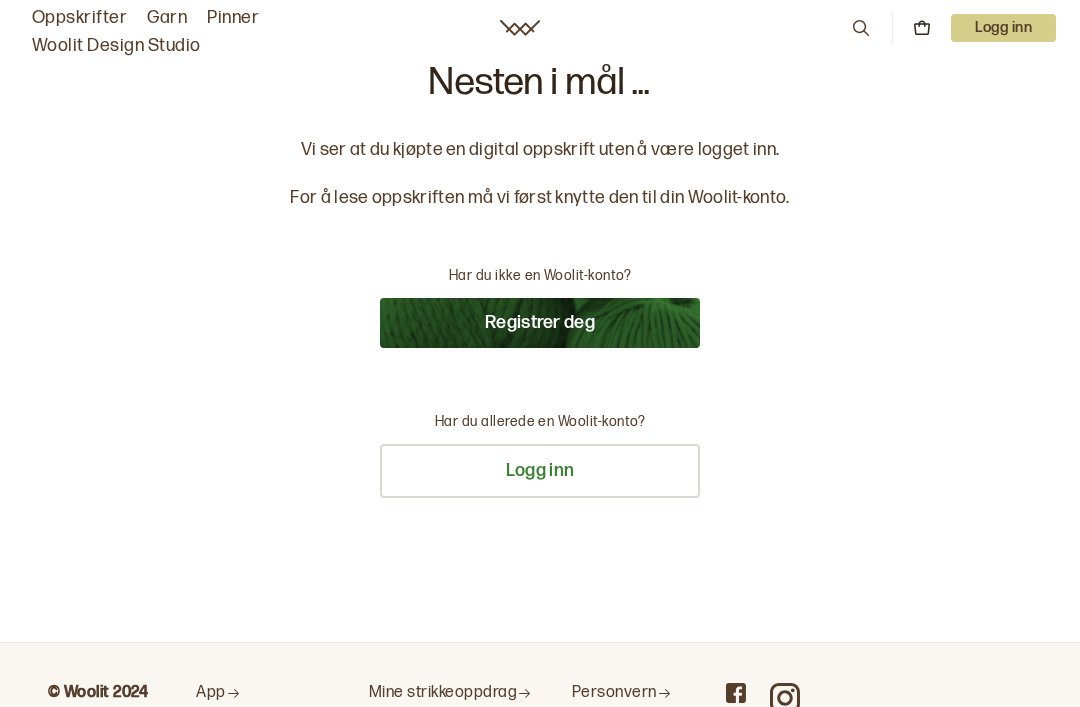 scroll, scrollTop: 0, scrollLeft: 0, axis: both 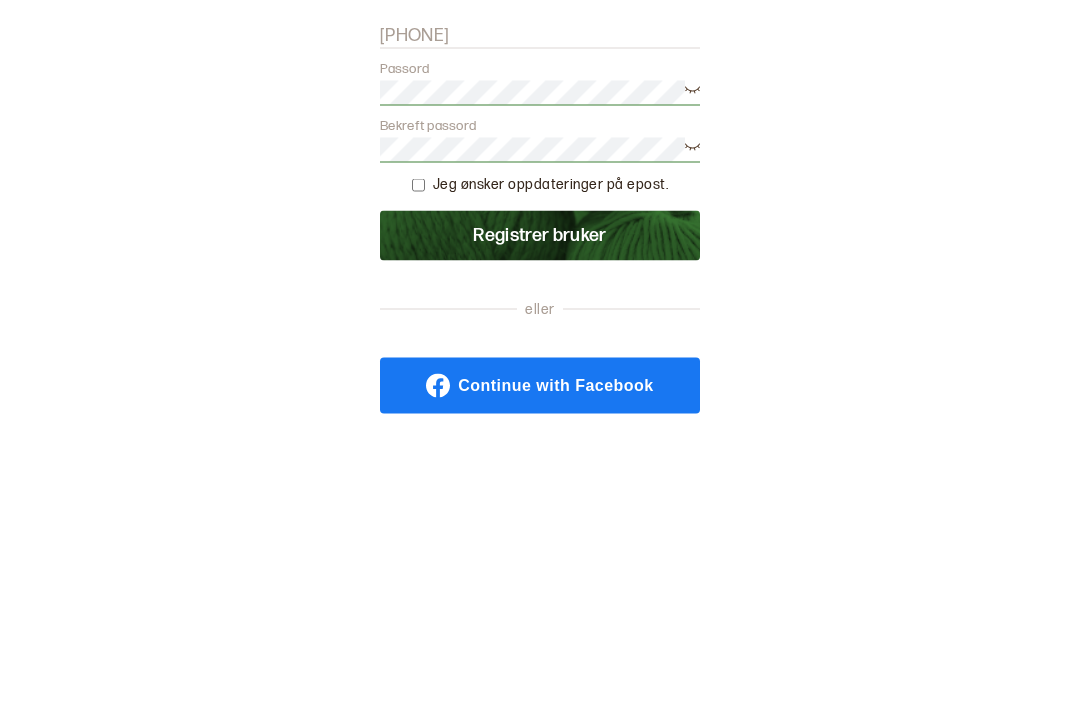 click on "[PHONE]" at bounding box center (540, 323) 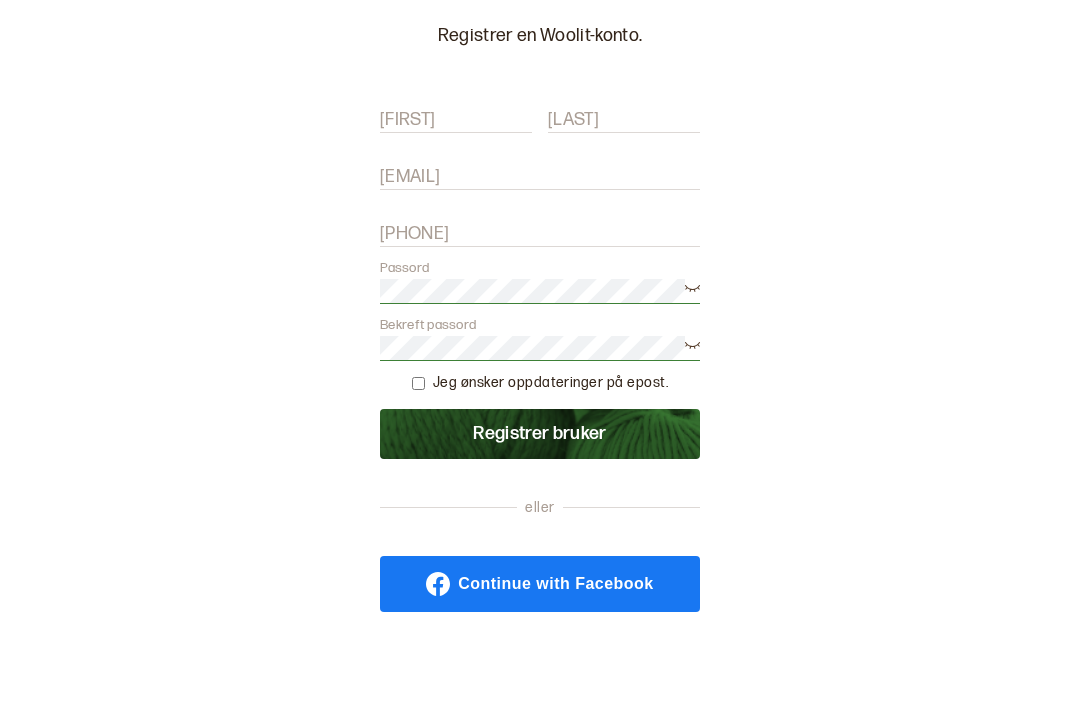 click on "[FIRST]" at bounding box center [456, 209] 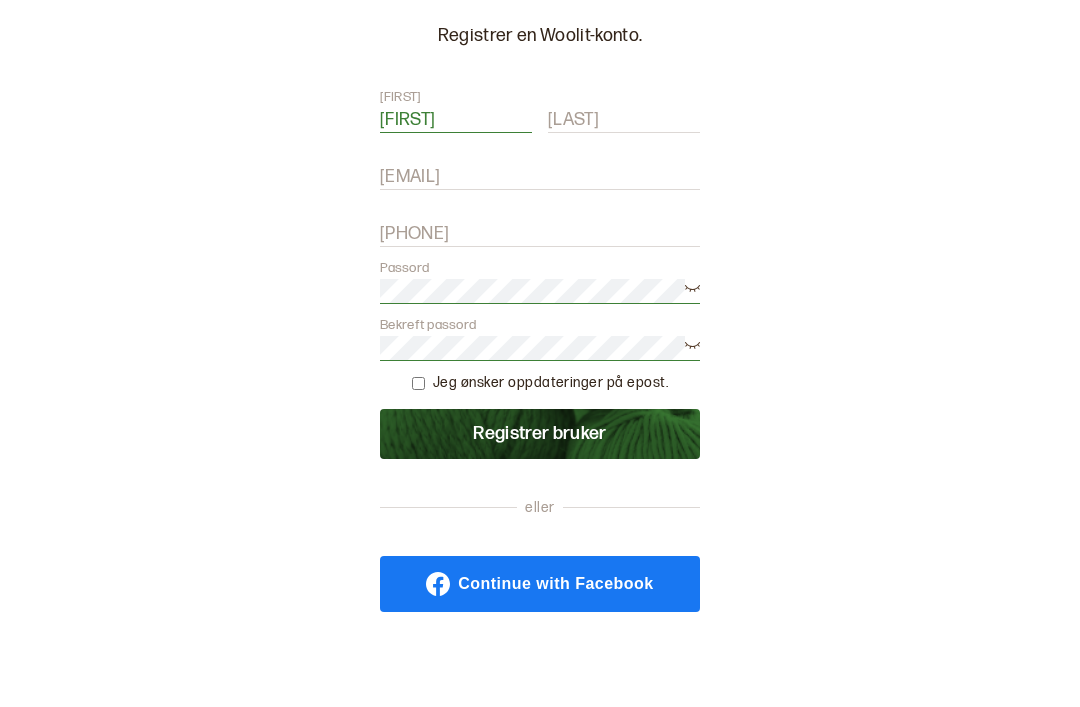 type on "[FIRST]" 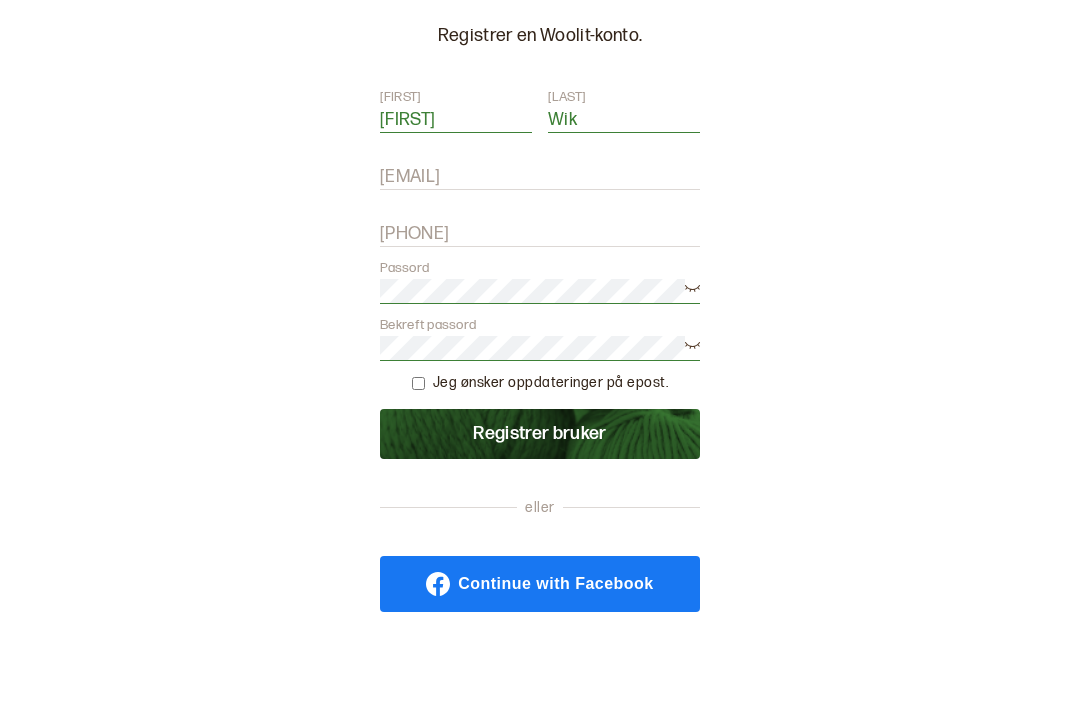 type on "Wik" 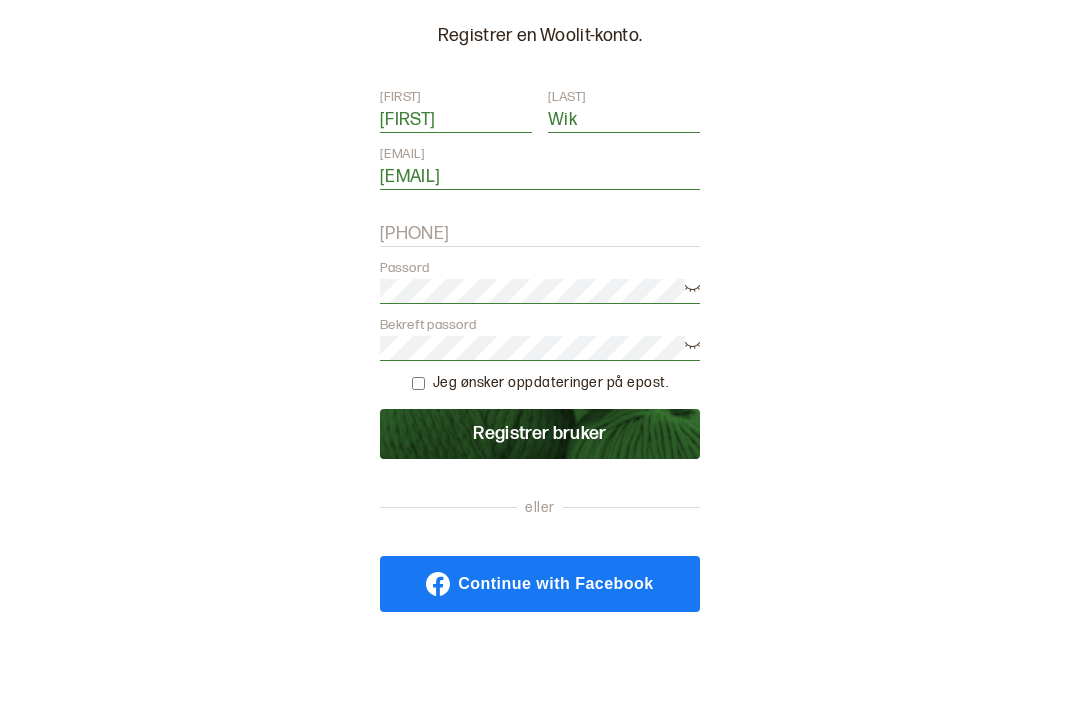 scroll, scrollTop: 226, scrollLeft: 0, axis: vertical 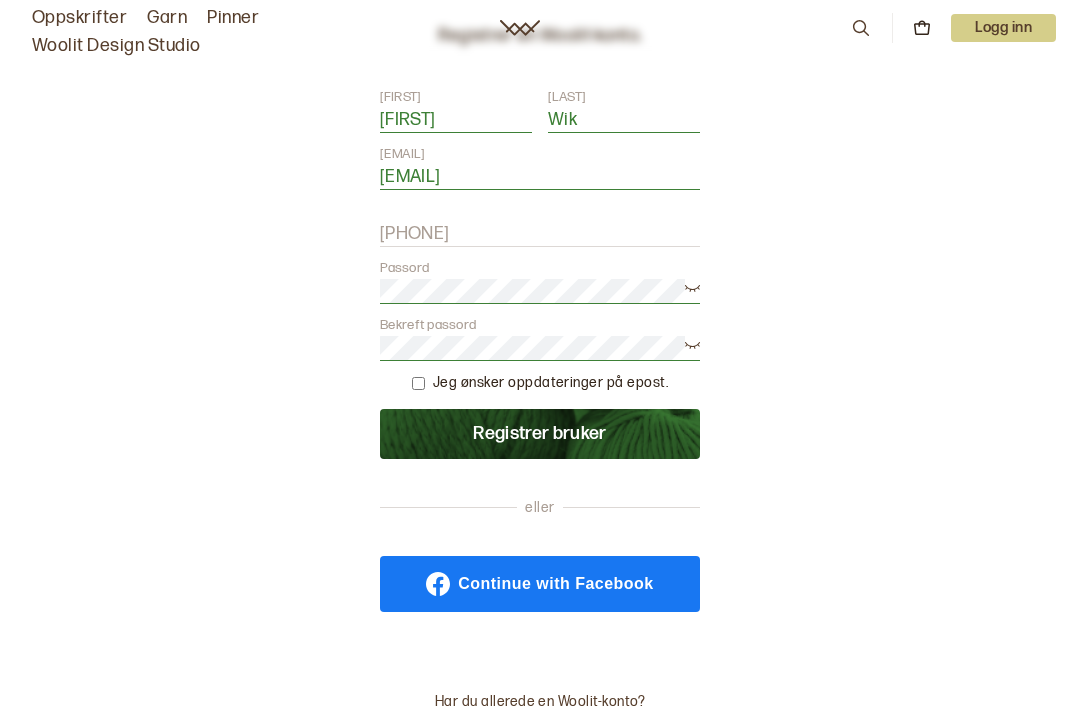 type on "[EMAIL]" 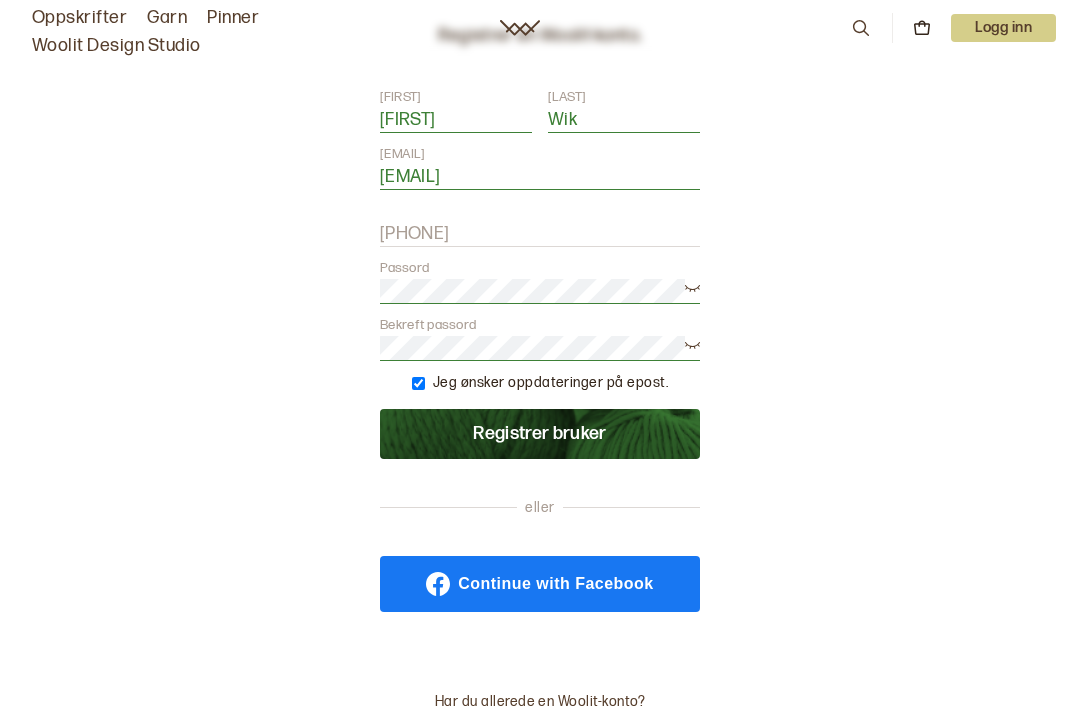 click on "Registrer bruker" at bounding box center [540, 434] 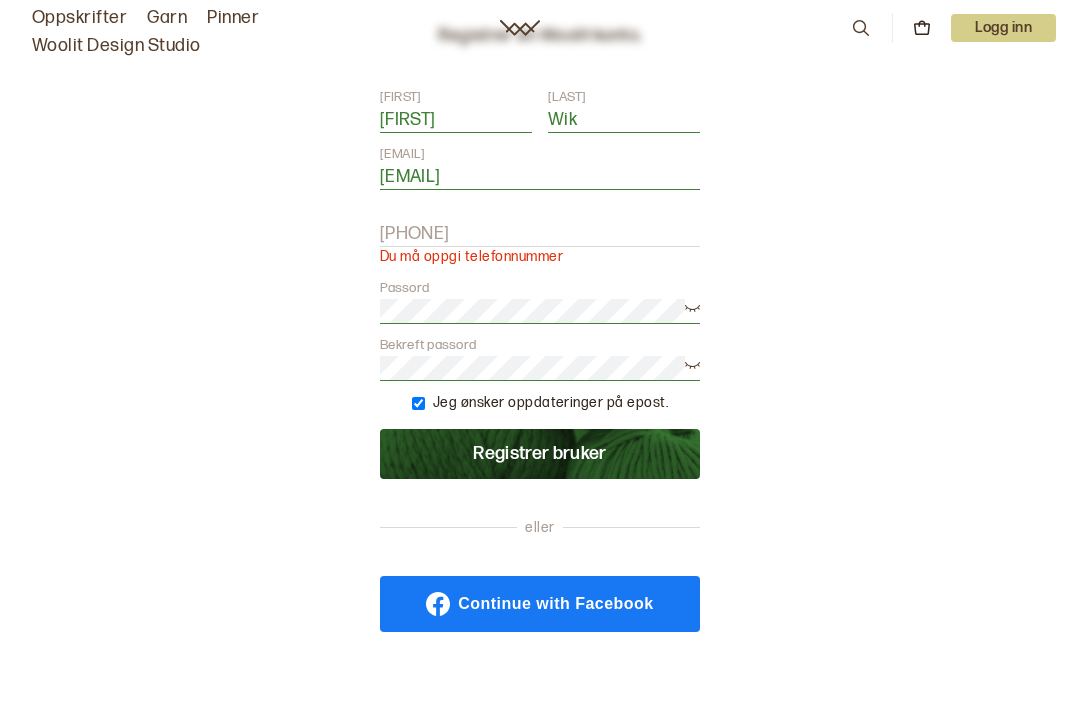 click on "Telefonnummer" at bounding box center [540, 234] 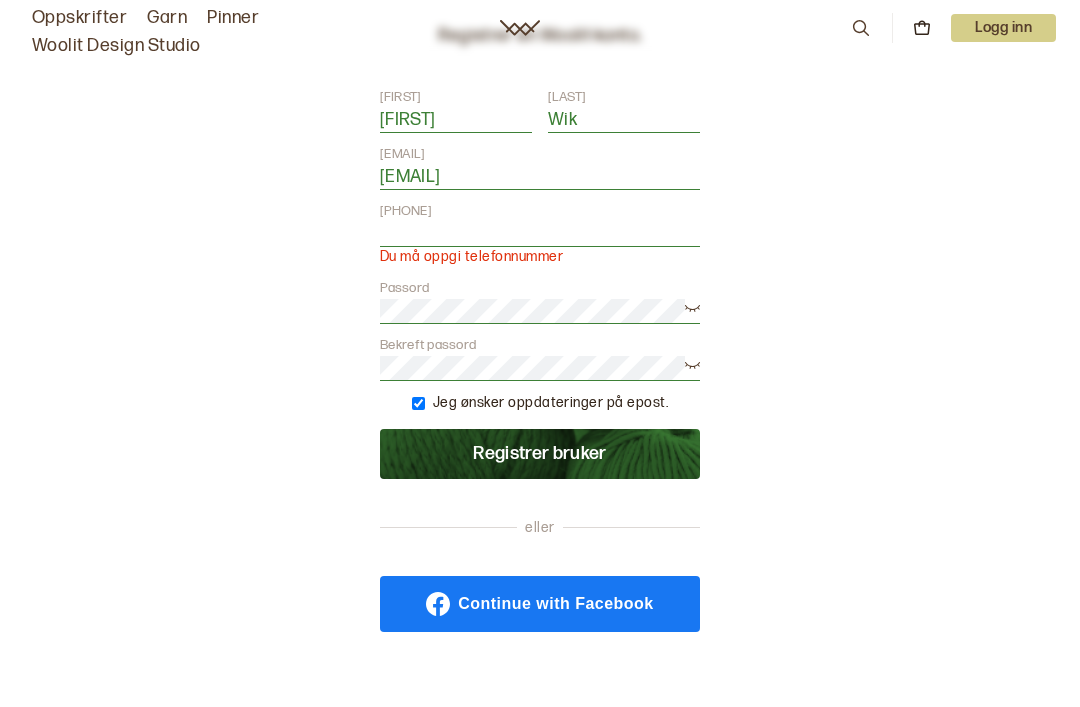 type on "91808375" 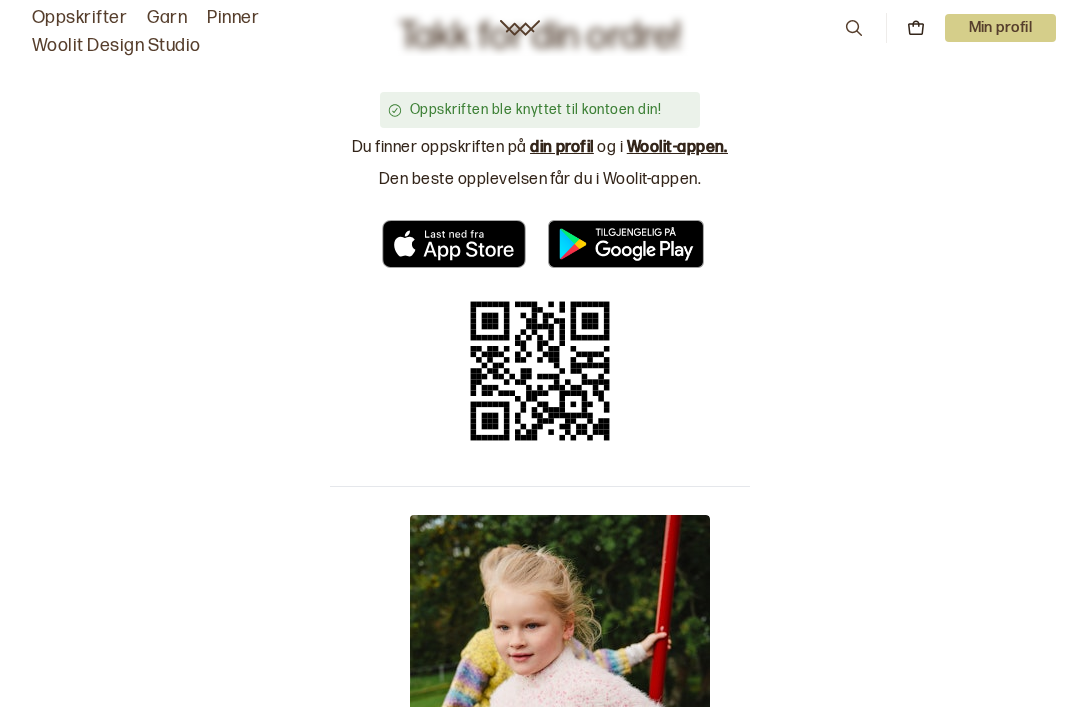 scroll, scrollTop: 0, scrollLeft: 0, axis: both 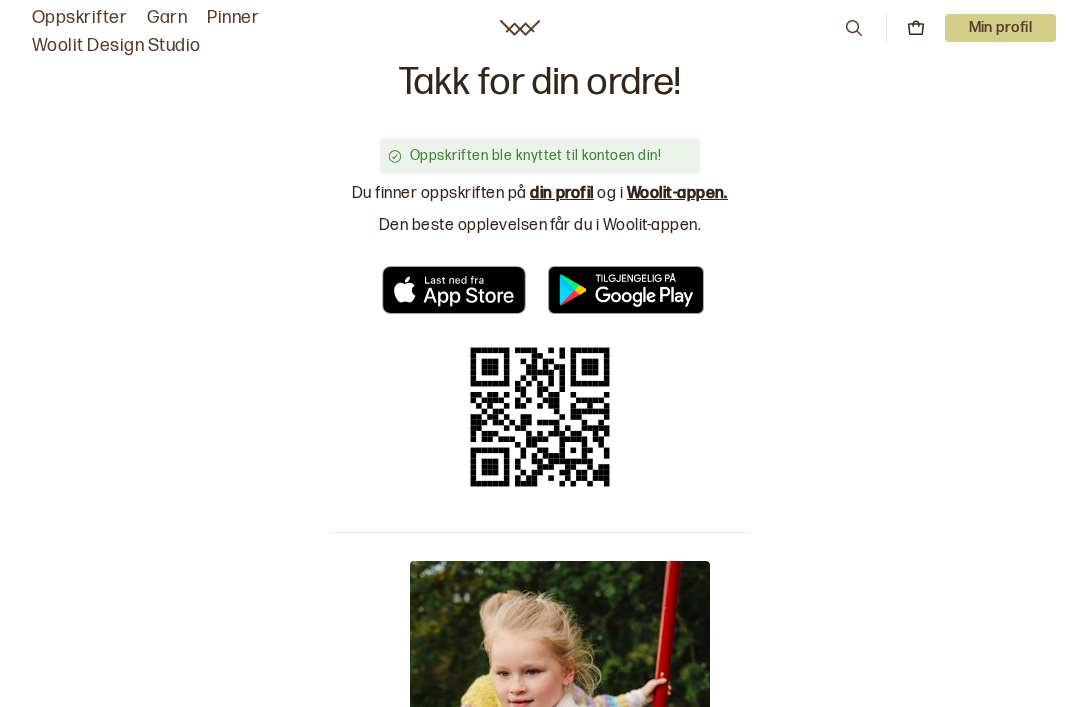 click on "din profil" at bounding box center [562, 193] 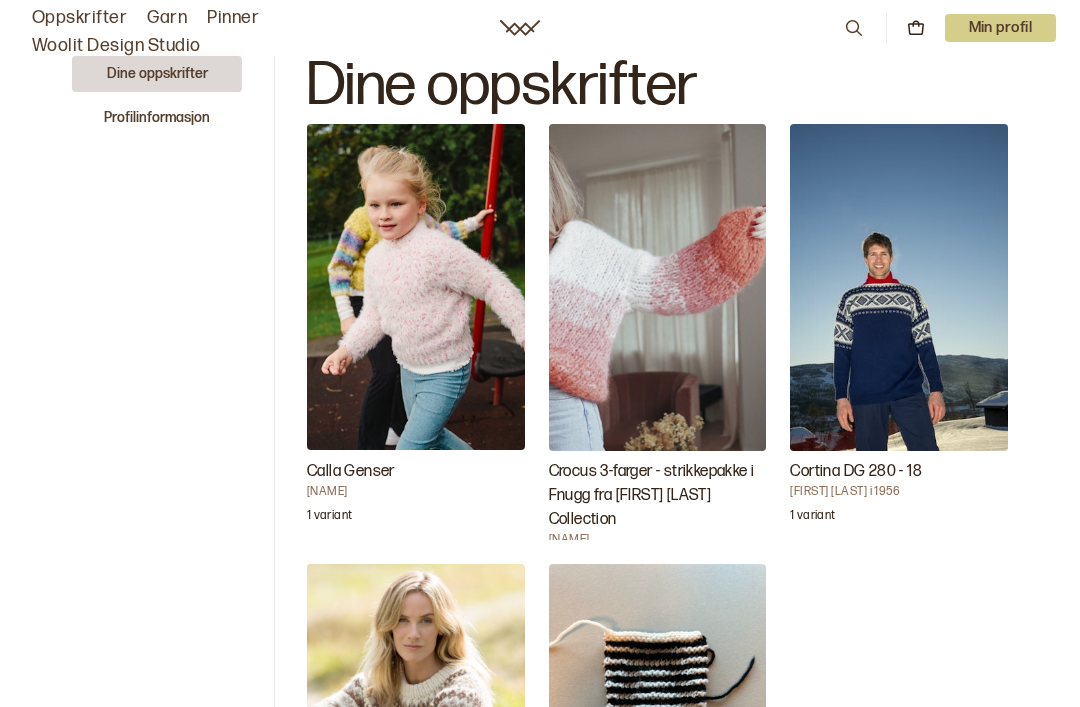 scroll, scrollTop: 0, scrollLeft: 0, axis: both 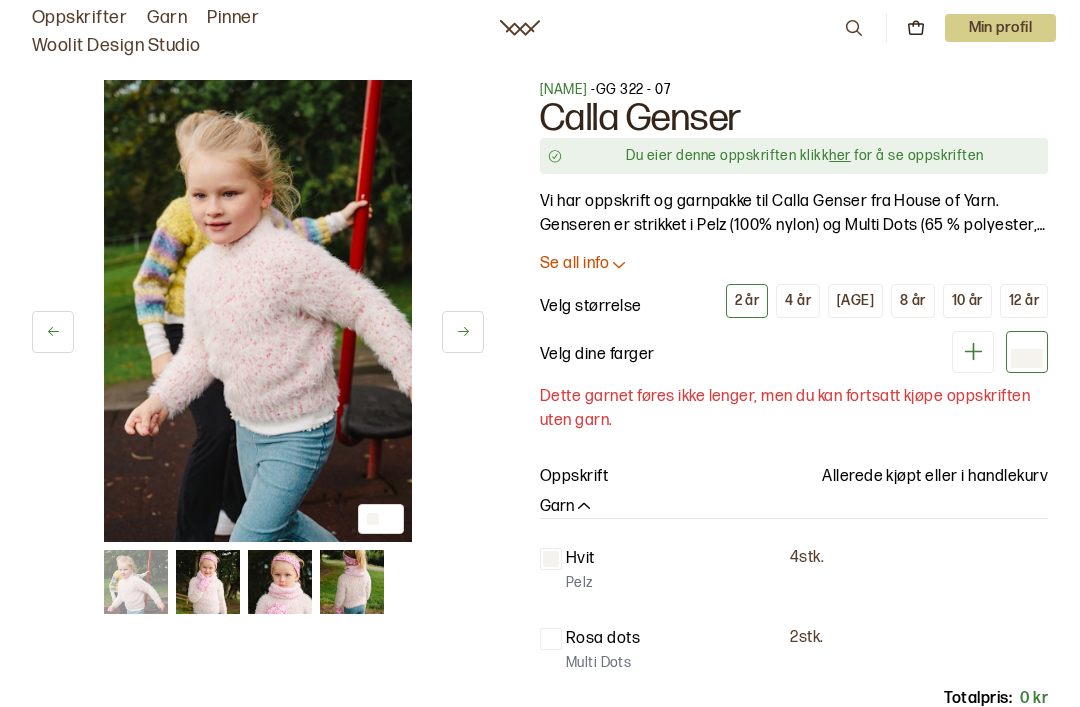 click on "her" at bounding box center [839, 155] 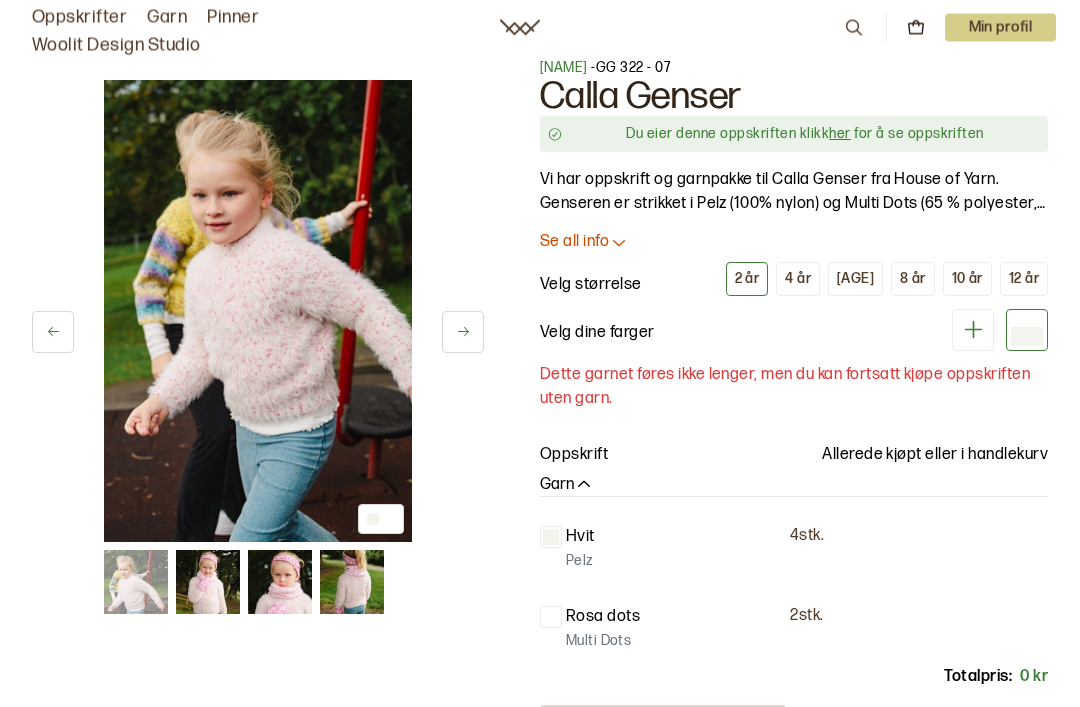 scroll, scrollTop: 0, scrollLeft: 0, axis: both 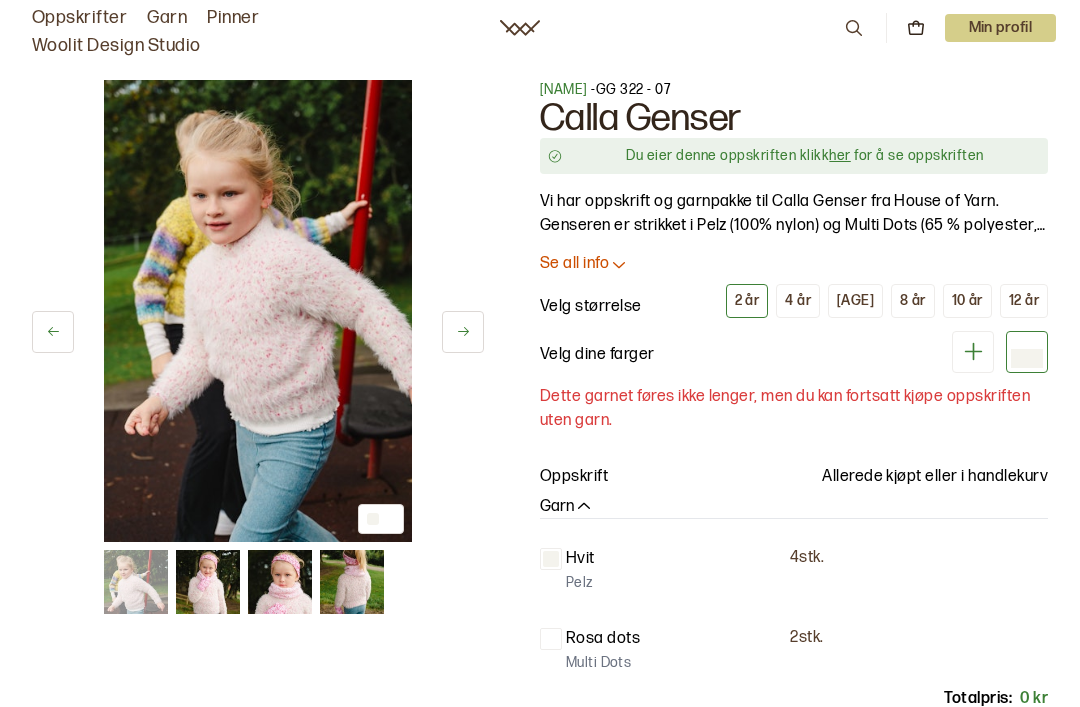 click on "her" at bounding box center (839, 155) 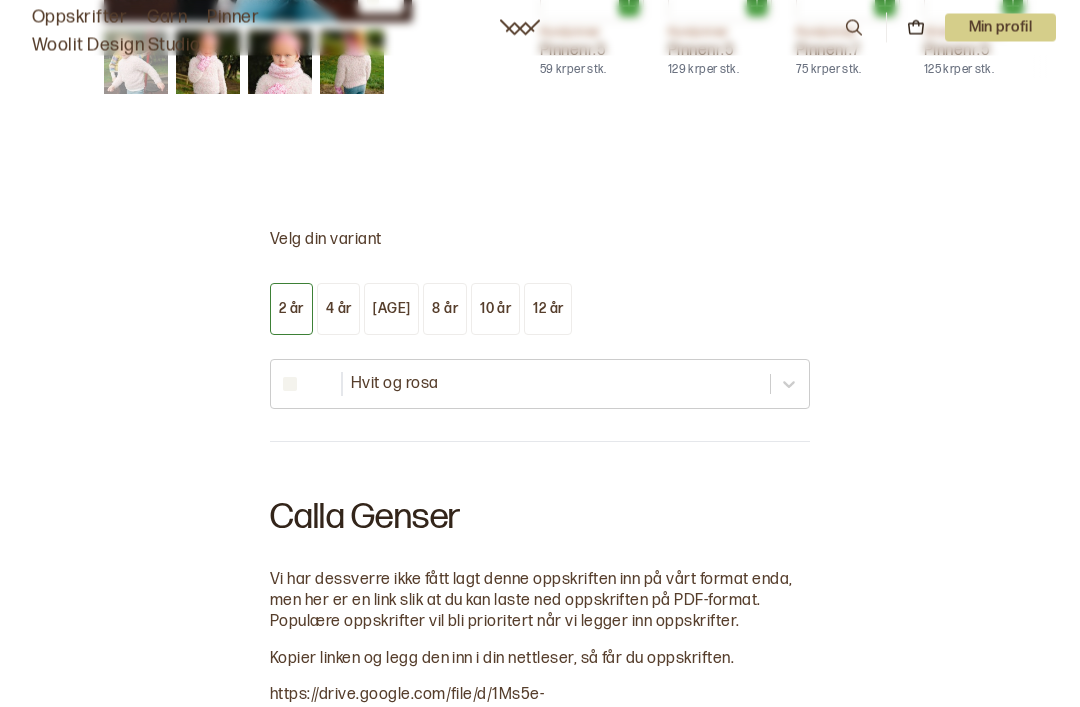 scroll, scrollTop: 1107, scrollLeft: 0, axis: vertical 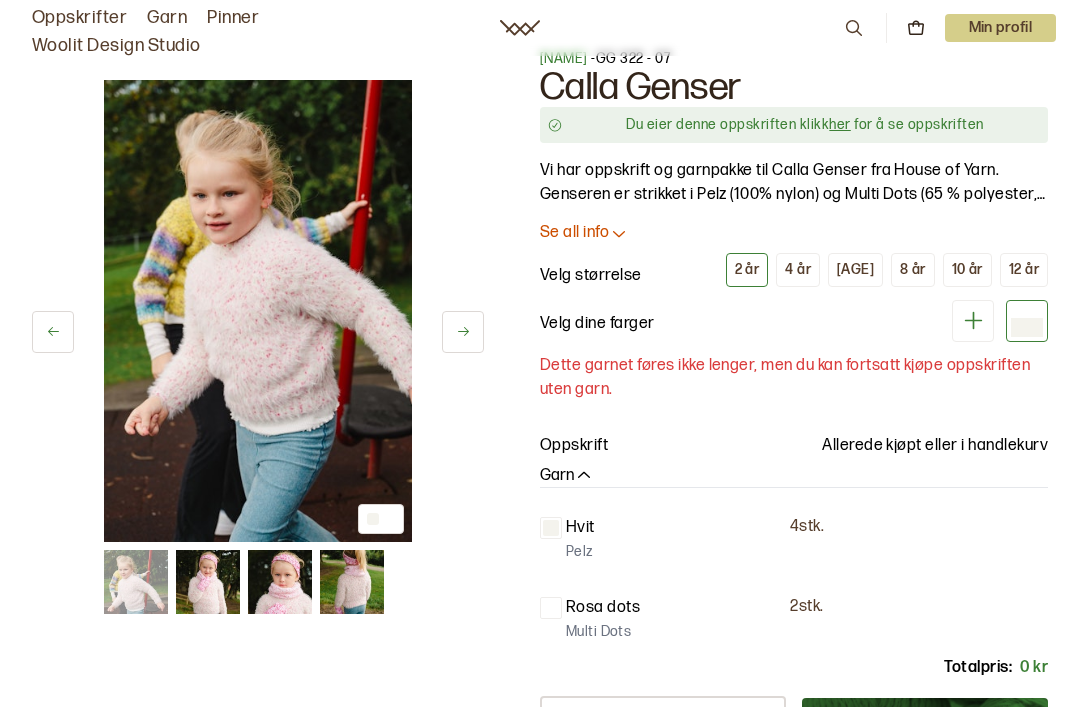 click on "Legg til oppskrift i handlekurv" at bounding box center [925, 723] 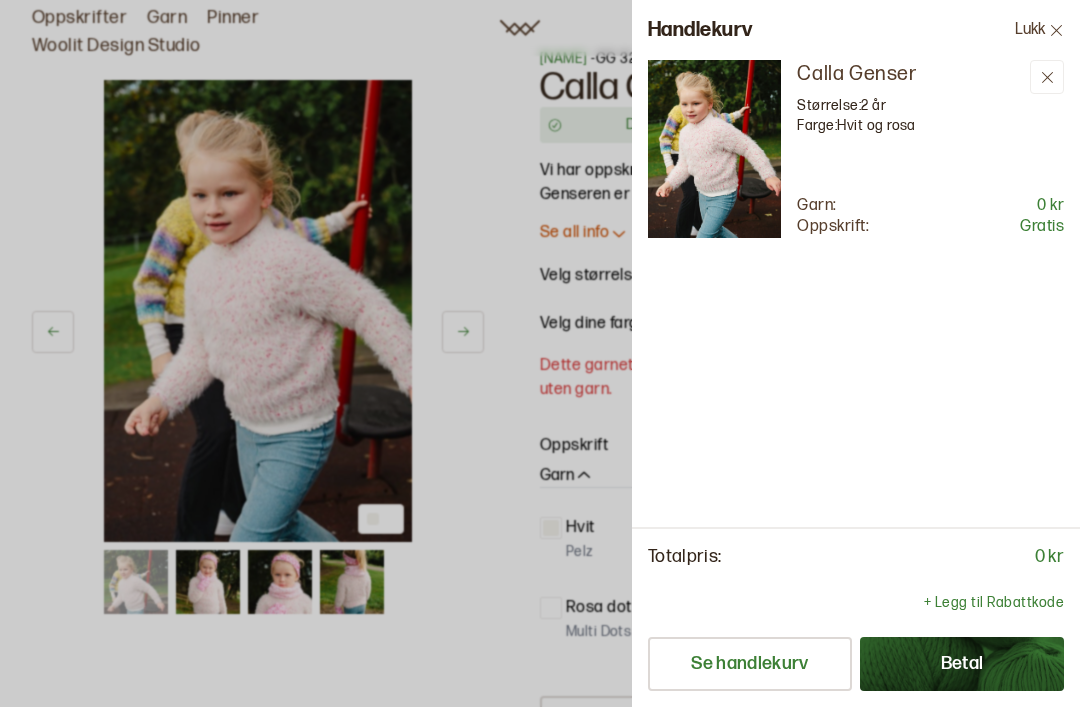 click on "Betal" at bounding box center (962, 664) 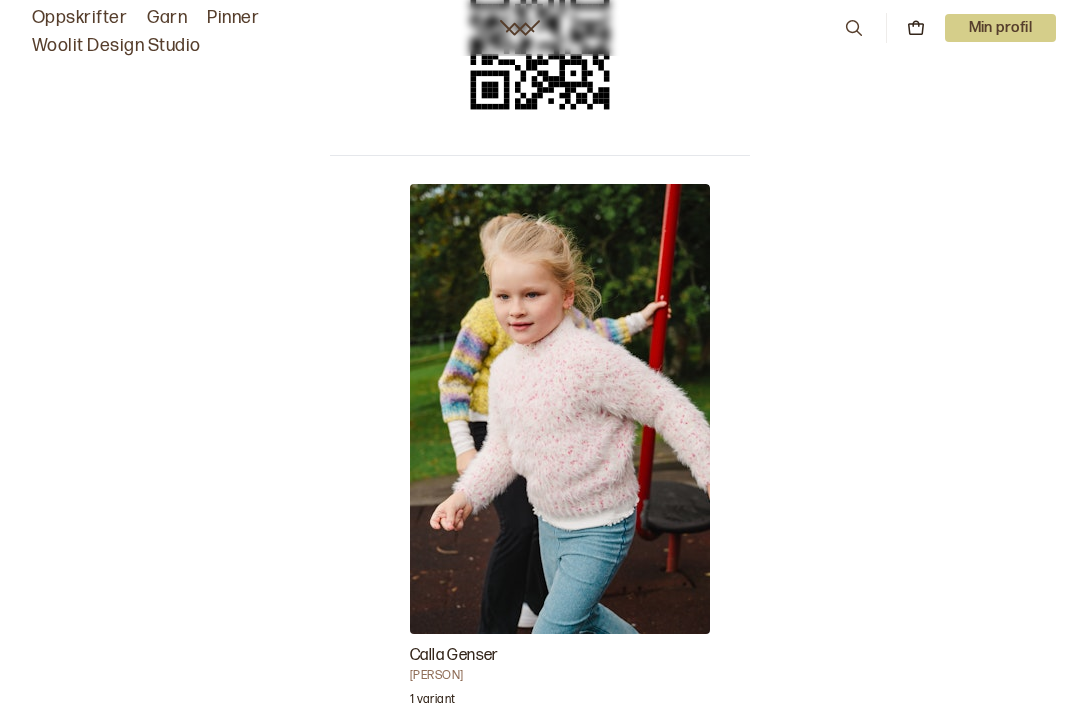 scroll, scrollTop: 468, scrollLeft: 0, axis: vertical 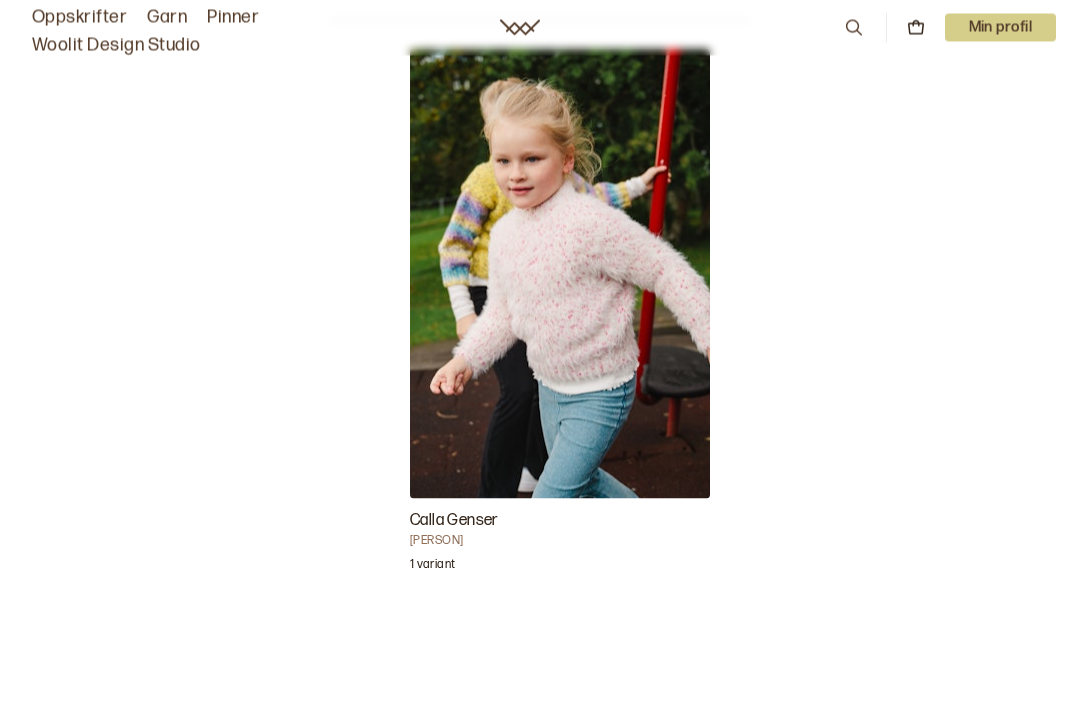 click at bounding box center (560, 274) 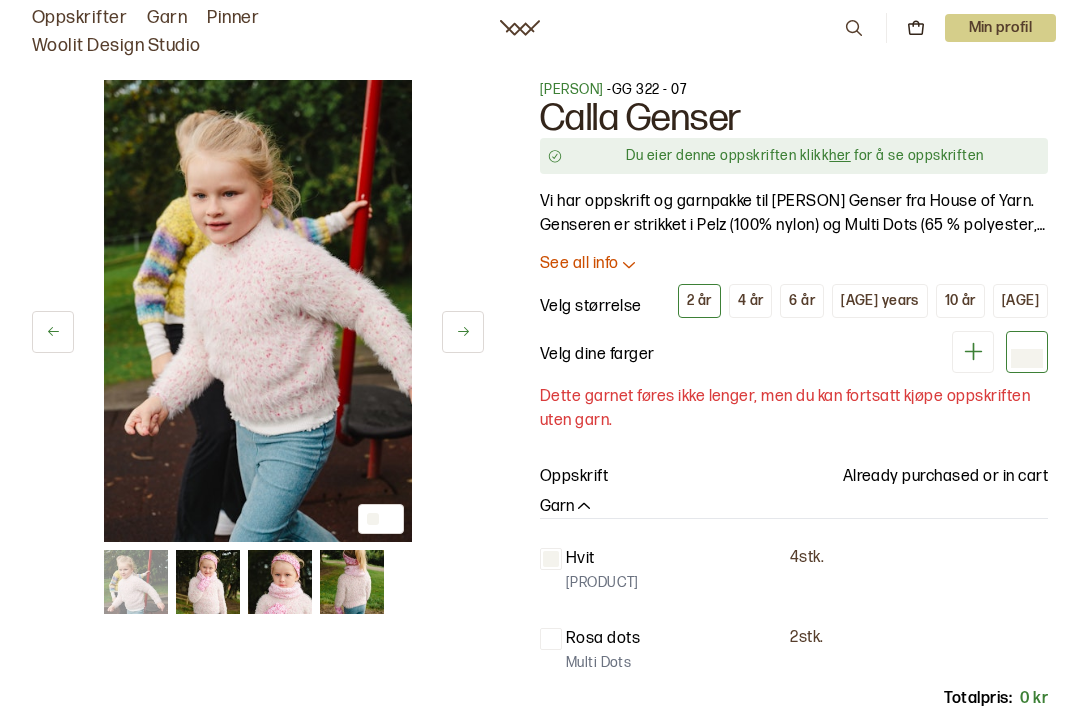 click on "her" at bounding box center (839, 155) 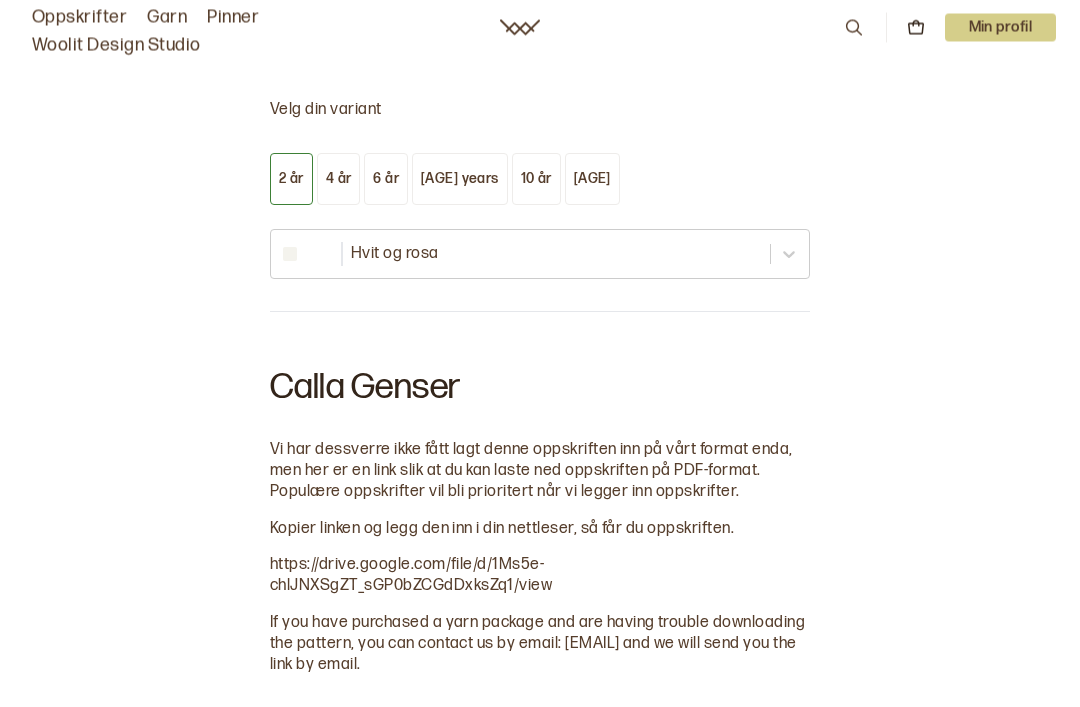 scroll, scrollTop: 1107, scrollLeft: 0, axis: vertical 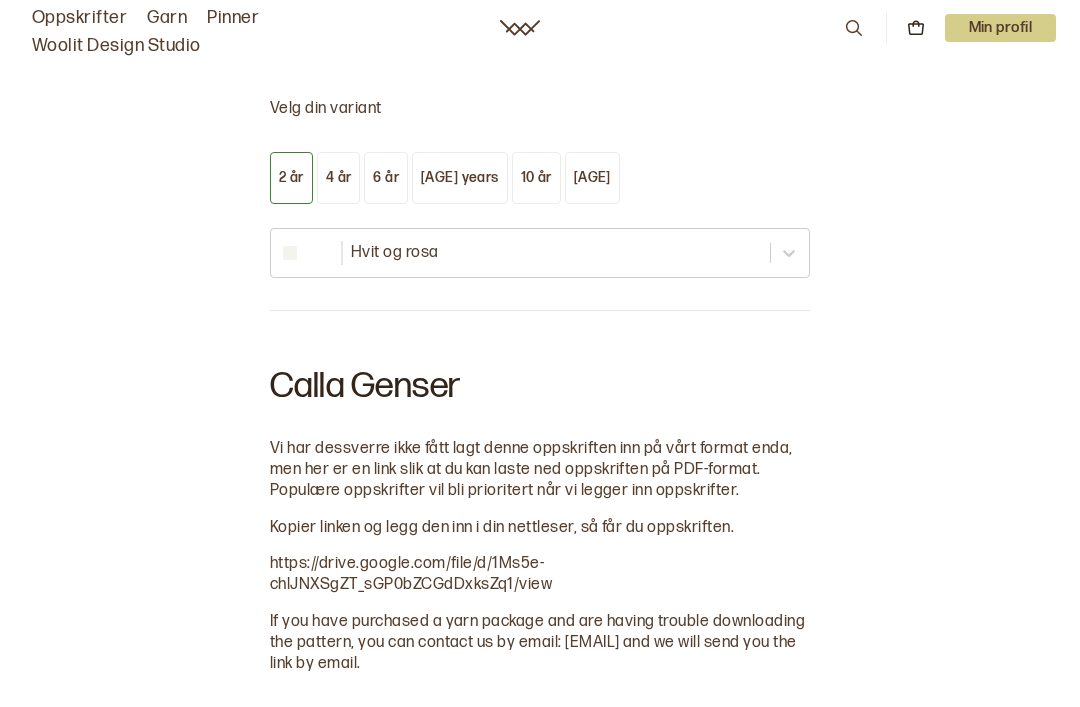 click on "https://drive.google.com/file/d/1Ms5e-chlJNXSgZT_sGP0bZCGdDxksZq1/view" at bounding box center [411, 574] 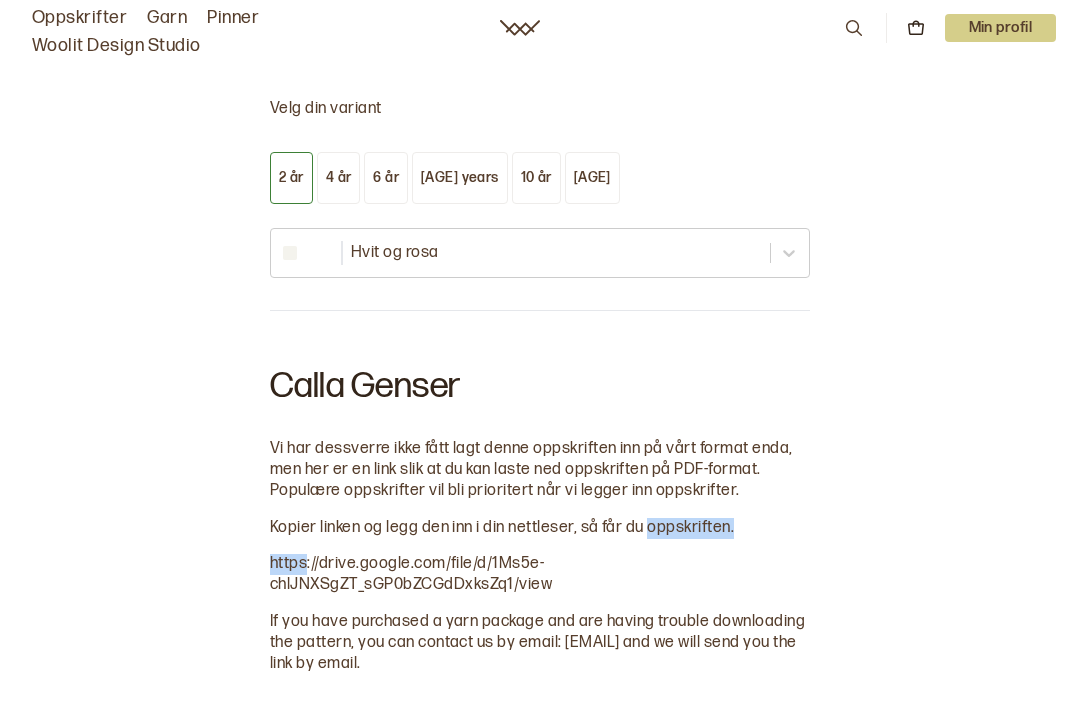 click on "Velg din variant 2 år 4 år 6 år 8 år 10 år 12 år Hvit og rosa Calla Genser Vi har dessverre ikke fått lagt denne oppskriften inn på vårt format enda, men her er en link slik at du kan laste ned oppskriften på PDF-format. Populære oppskrifter vil bli prioritert når vi legger inn oppskrifter. Kopier linken og legg den inn i din nettleser, så får du oppskriften. https://drive.google.com/file/d/1Ms5e-chlJNXSgZT_sGP0bZCGdDxksZq1/view Om du har kjøpt garnpakke, og plages med å laste ned oppskriften, så kan du kontakte oss på mail: butikk@woolit.no så sender vi linken til deg på mail." at bounding box center (540, 386) 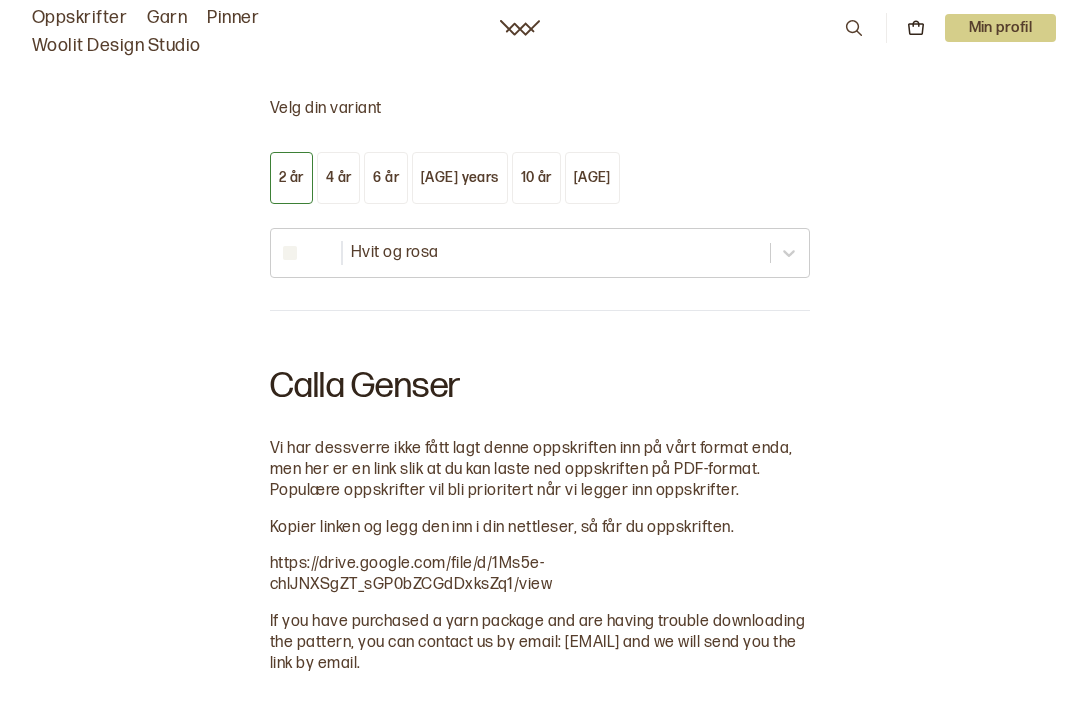 click on "https://drive.google.com/file/d/1Ms5e-chlJNXSgZT_sGP0bZCGdDxksZq1/view" at bounding box center [411, 574] 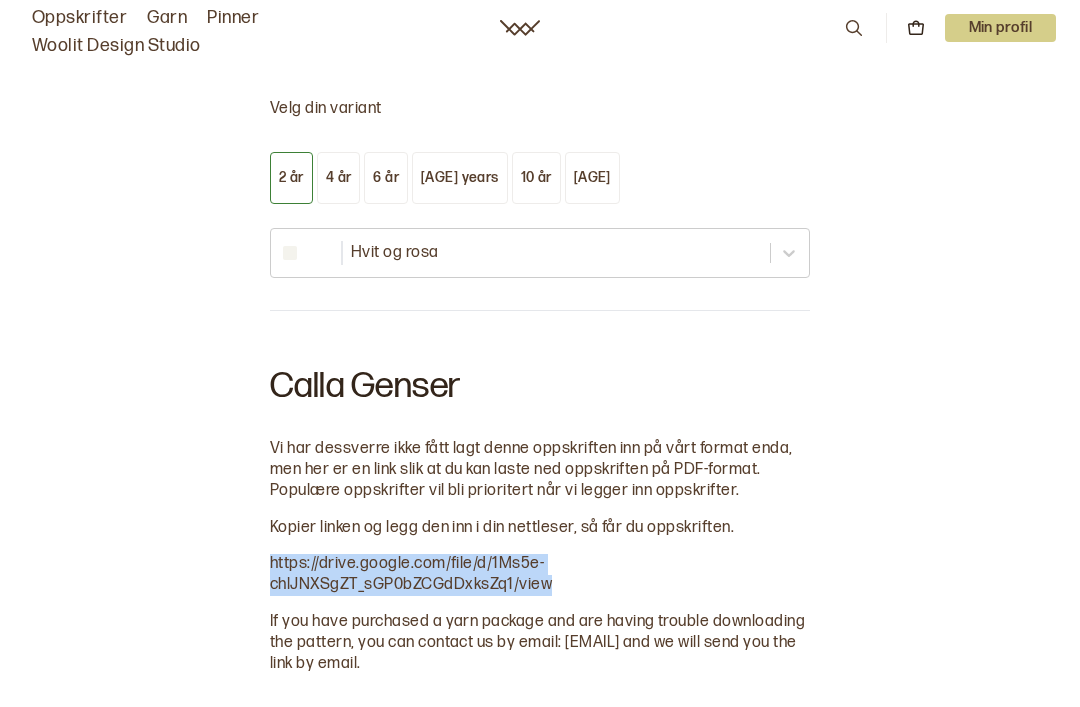 copy on "https://drive.google.com/file/d/1Ms5e-chlJNXSgZT_sGP0bZCGdDxksZq1/view" 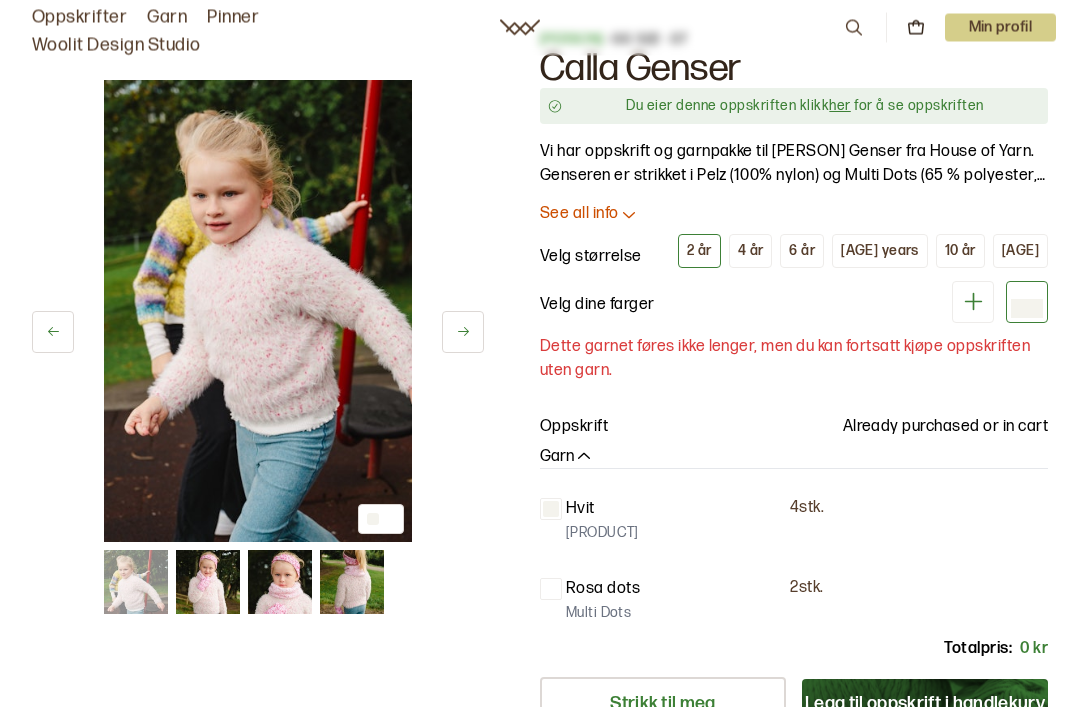 scroll, scrollTop: 0, scrollLeft: 0, axis: both 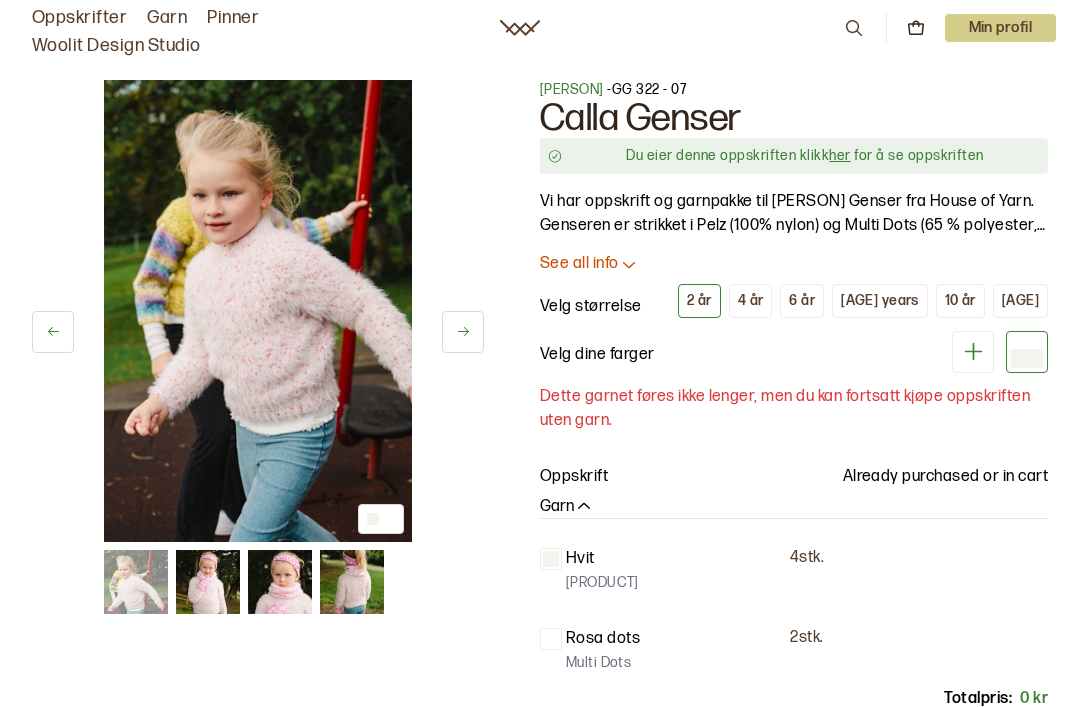 click on "Du eier denne oppskriften klikk  her   for å se oppskriften" at bounding box center (805, 156) 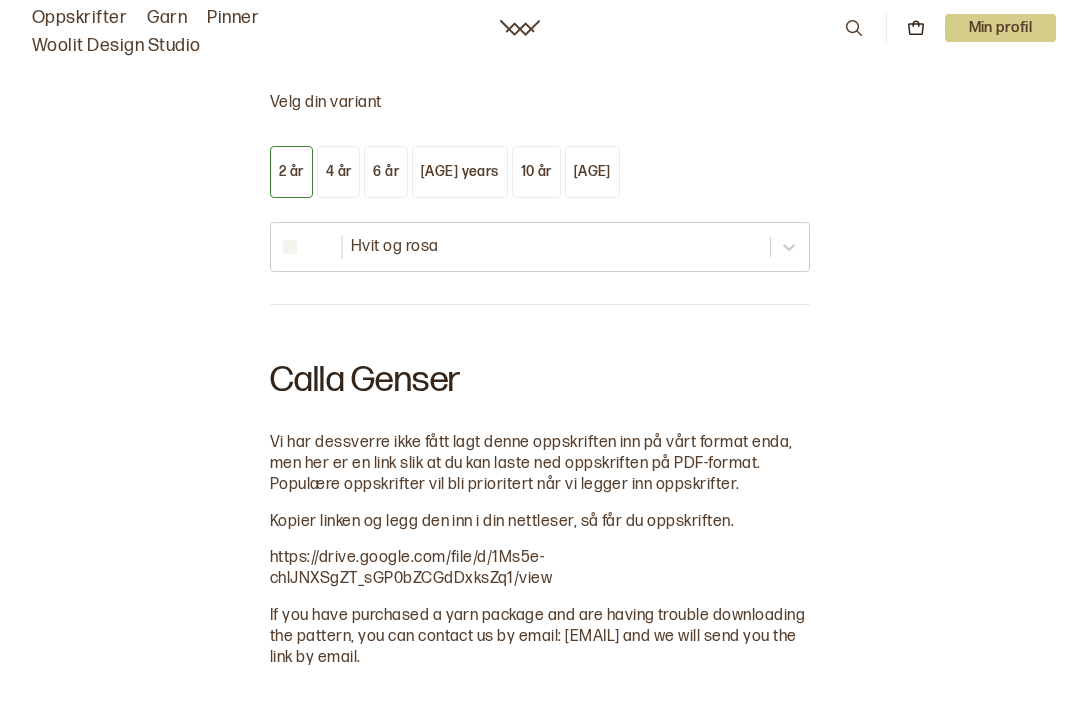 scroll, scrollTop: 1119, scrollLeft: 0, axis: vertical 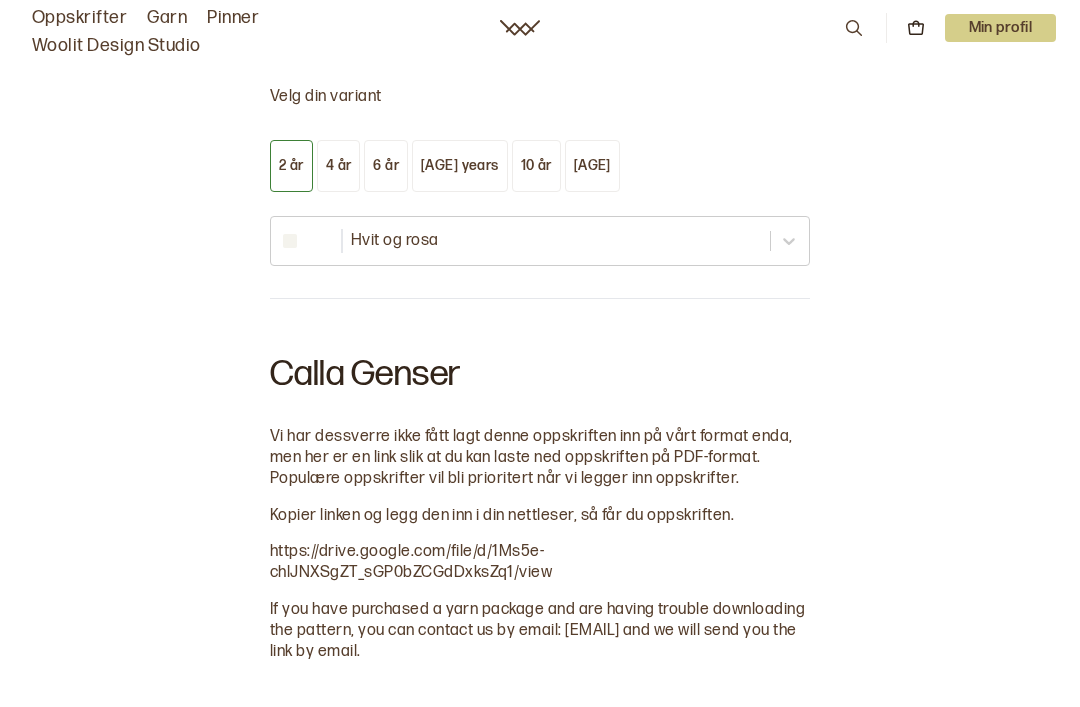 click on "https://drive.google.com/file/d/1Ms5e-chlJNXSgZT_sGP0bZCGdDxksZq1/view" at bounding box center [411, 562] 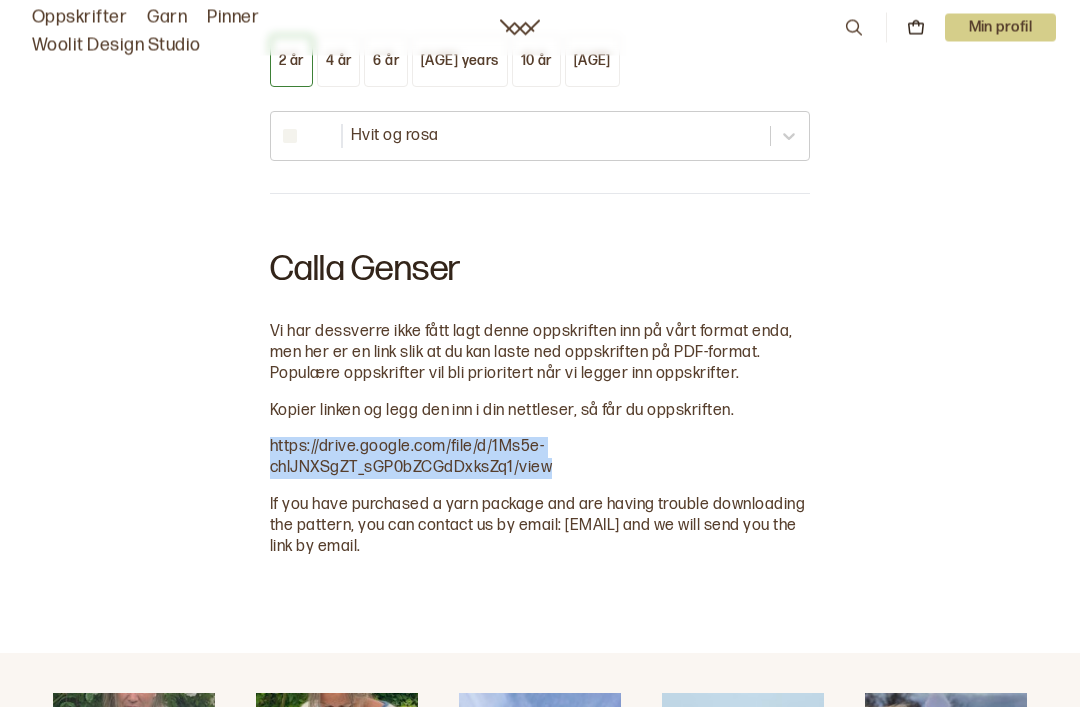 scroll, scrollTop: 1224, scrollLeft: 0, axis: vertical 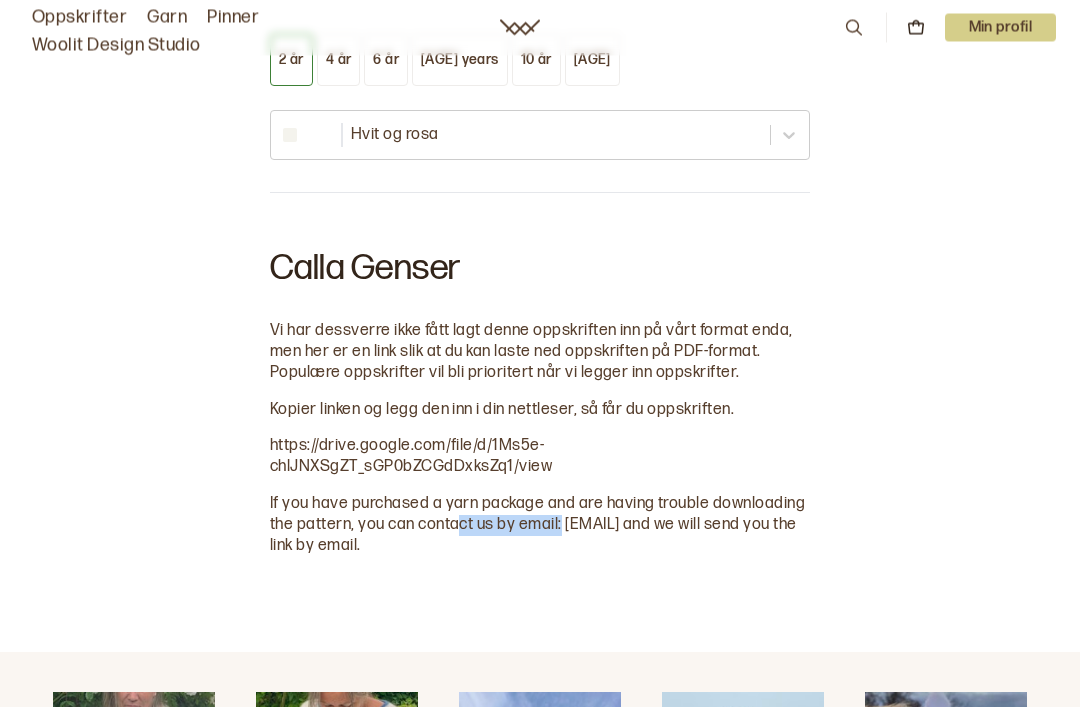 click on "Velg din variant 2 år 4 år 6 år 8 år 10 år 12 år Hvit og rosa Calla Genser Vi har dessverre ikke fått lagt denne oppskriften inn på vårt format enda, men her er en link slik at du kan laste ned oppskriften på PDF-format. Populære oppskrifter vil bli prioritert når vi legger inn oppskrifter. Kopier linken og legg den inn i din nettleser, så får du oppskriften. https://drive.google.com/file/d/1Ms5e-chlJNXSgZT_sGP0bZCGdDxksZq1/view Om du har kjøpt garnpakke, og plages med å laste ned oppskriften, så kan du kontakte oss på mail: butikk@woolit.no så sender vi linken til deg på mail." at bounding box center (540, 269) 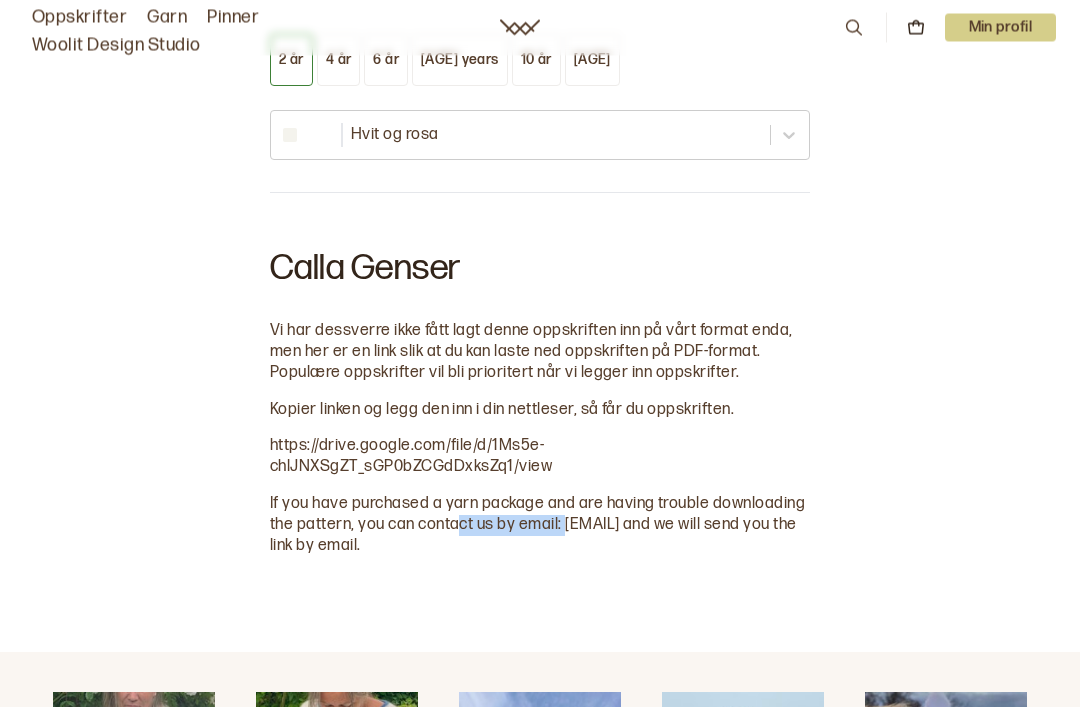 copy on "butikk@woolit.no" 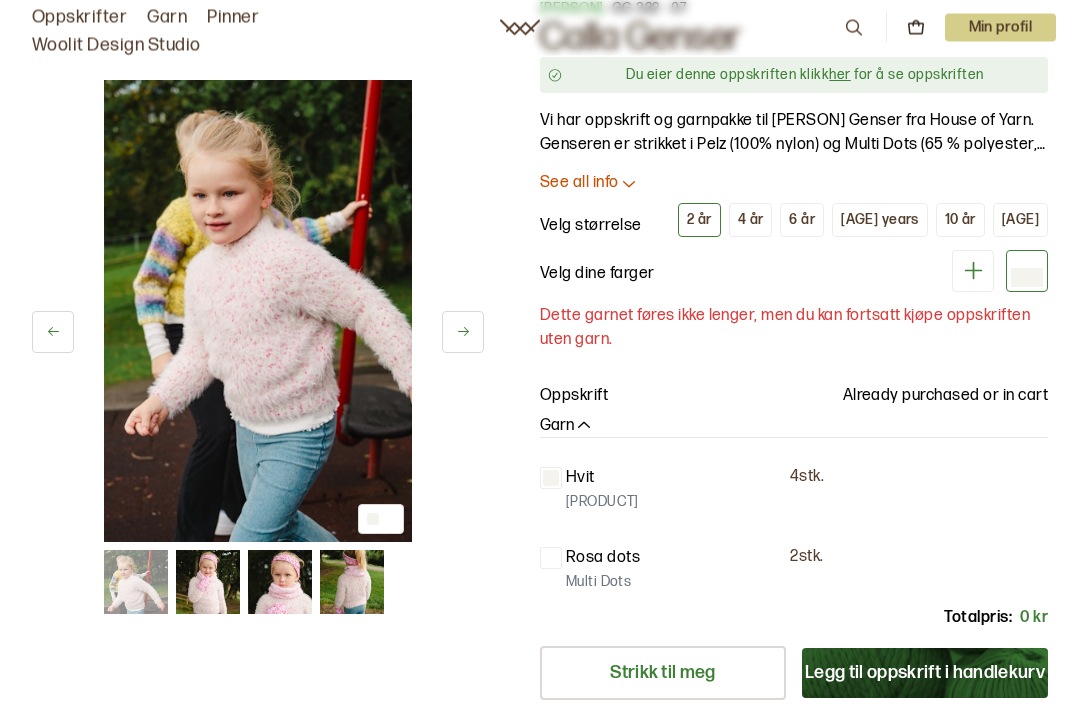 scroll, scrollTop: 0, scrollLeft: 0, axis: both 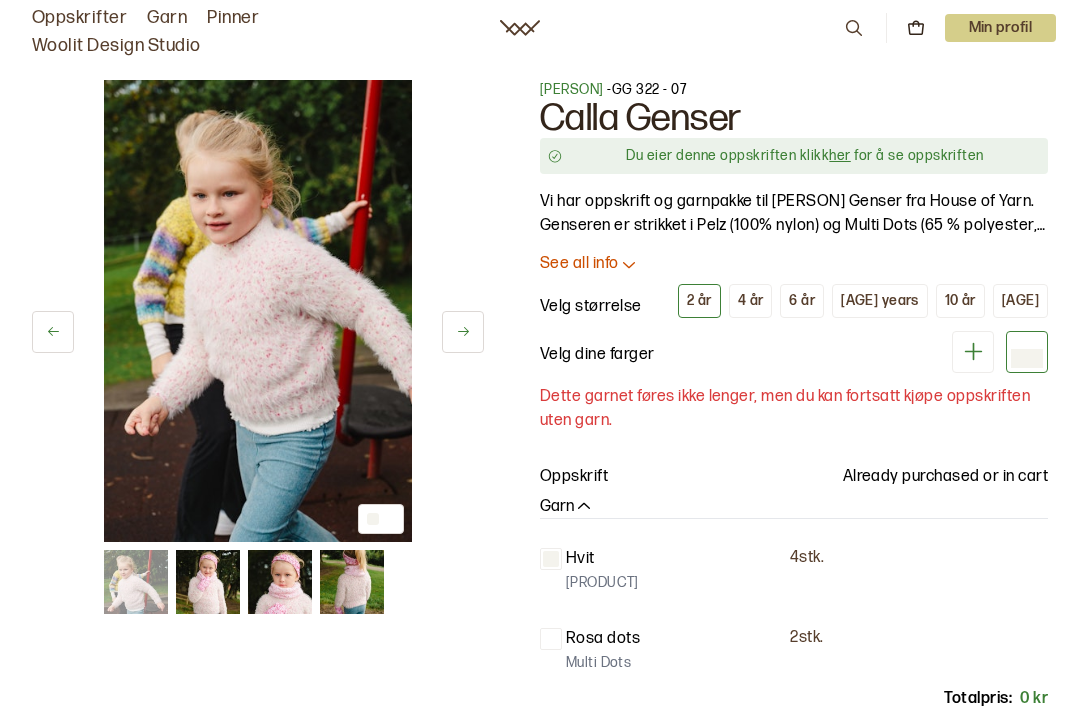 click on "Min profil" at bounding box center [1001, 28] 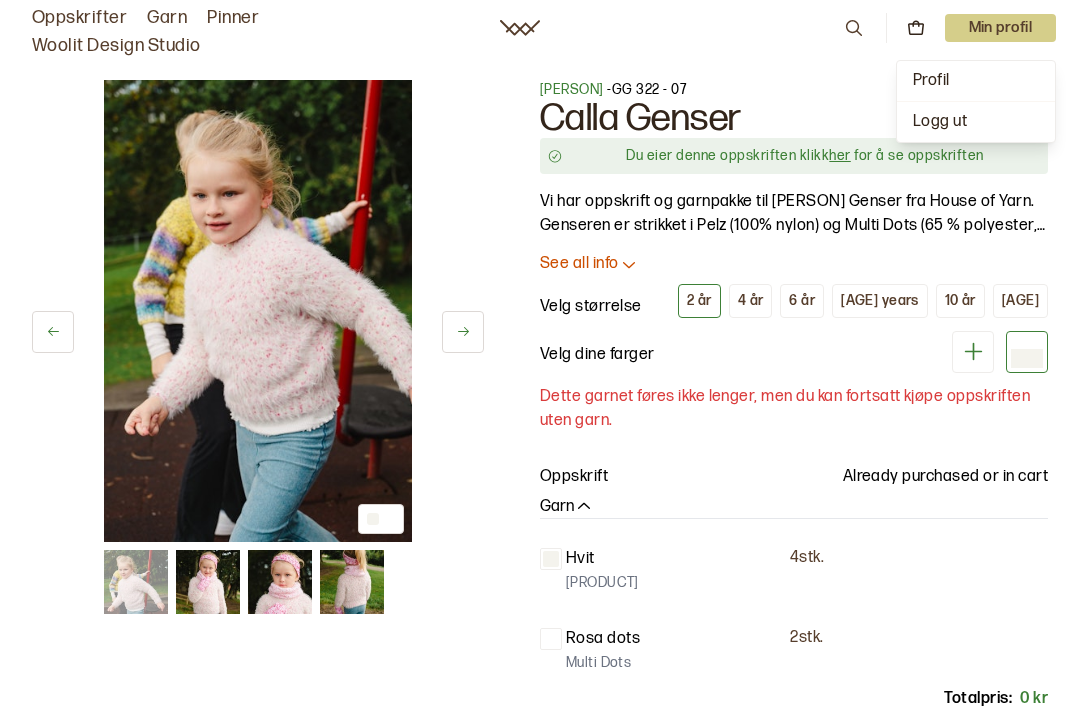 click on "Profil" at bounding box center (931, 80) 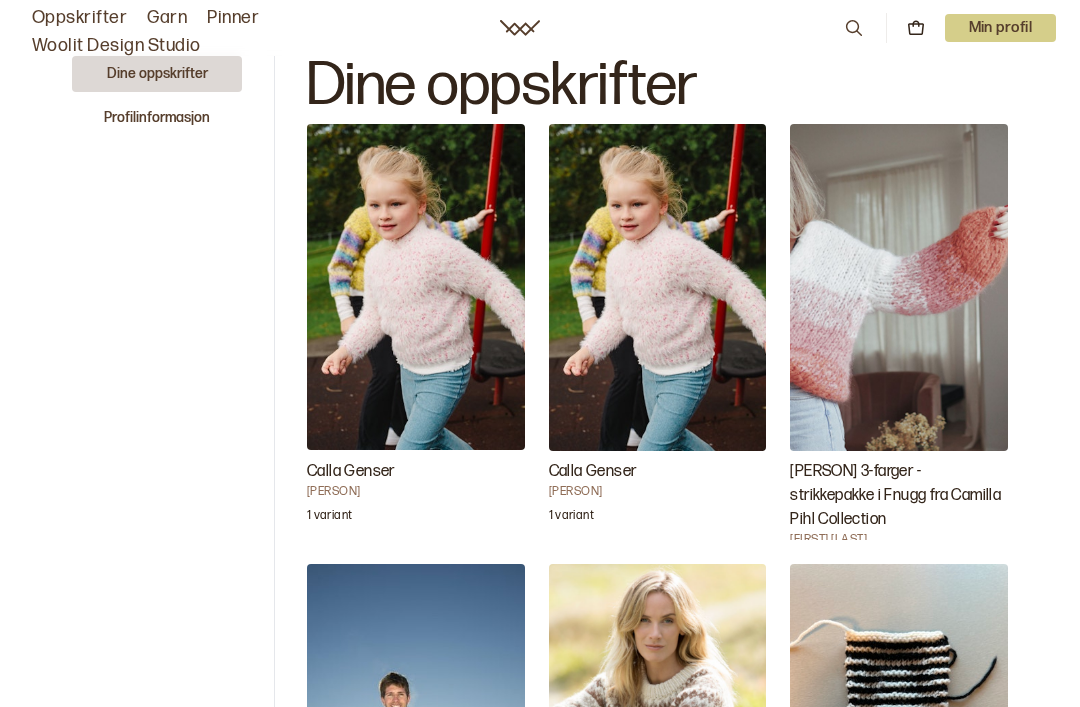 click at bounding box center [416, 287] 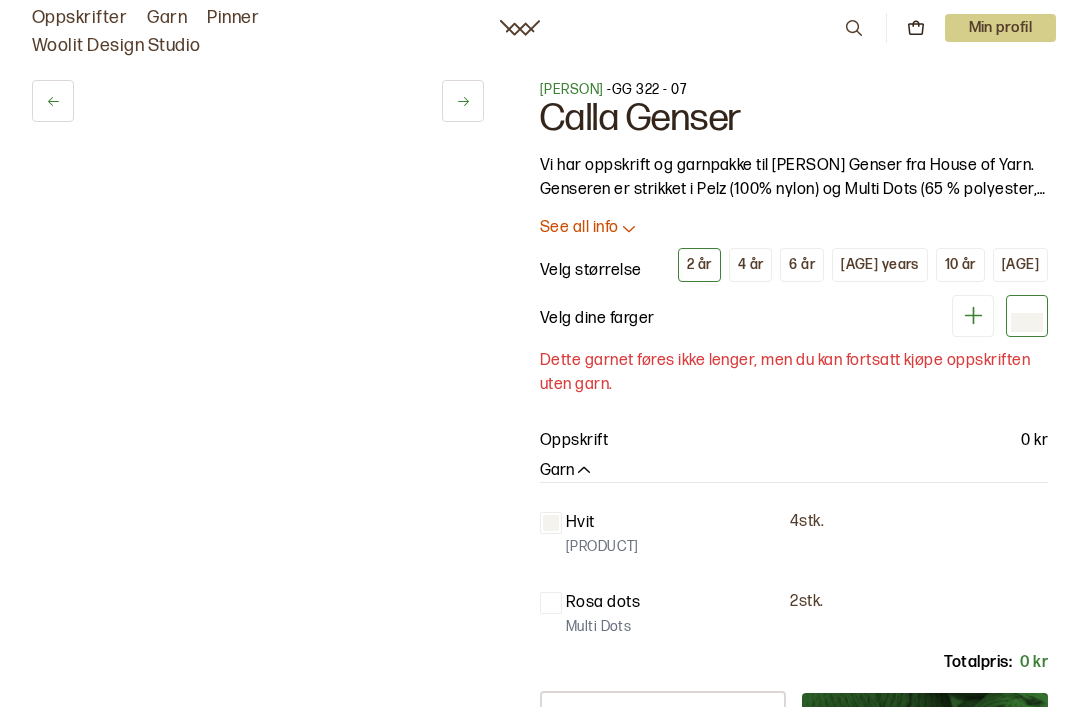 click on "Dette garnet føres ikke lenger, men du kan fortsatt kjøpe oppskriften uten garn." at bounding box center [794, 373] 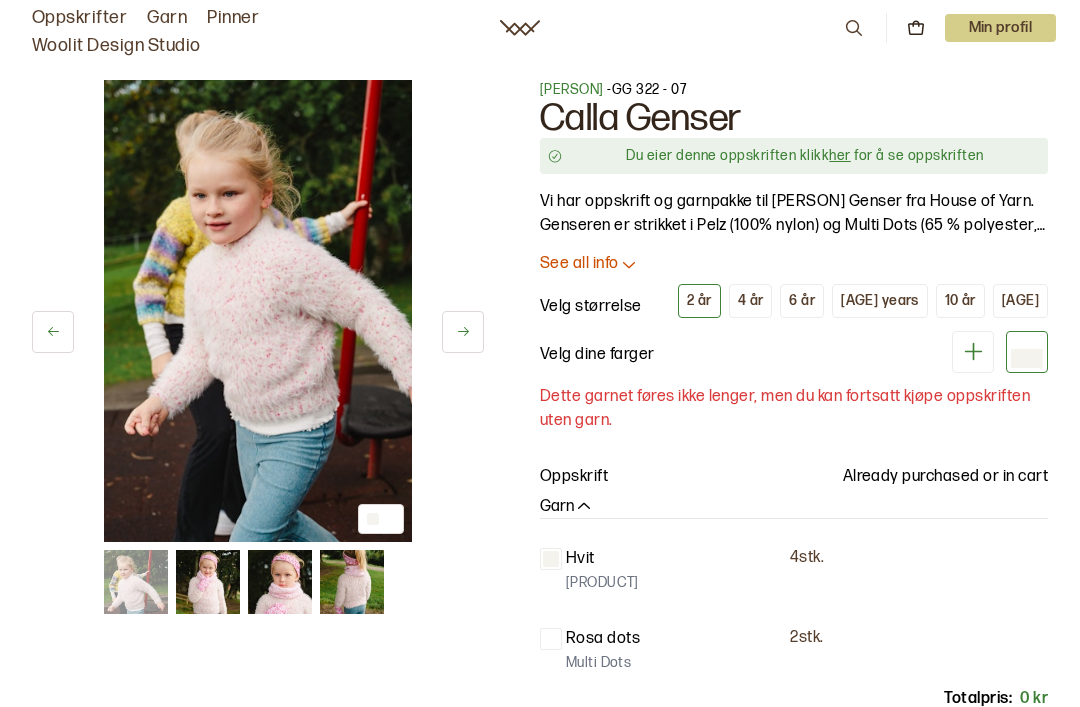 click on "Du eier denne oppskriften klikk  her   for å se oppskriften" at bounding box center [805, 156] 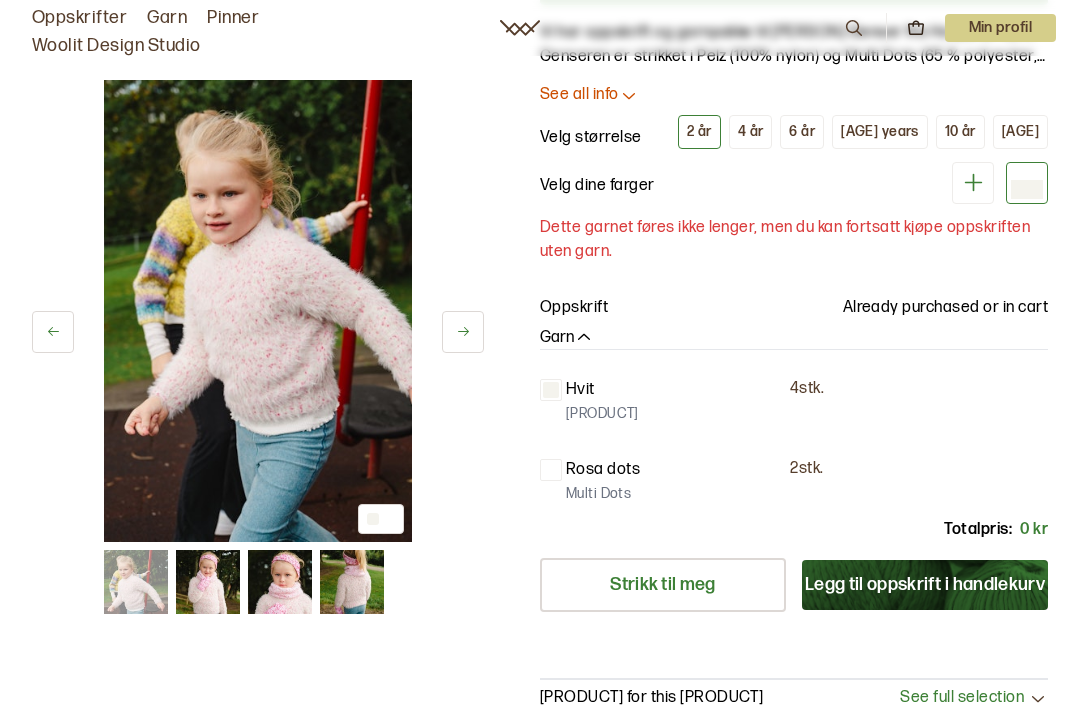 scroll, scrollTop: 0, scrollLeft: 0, axis: both 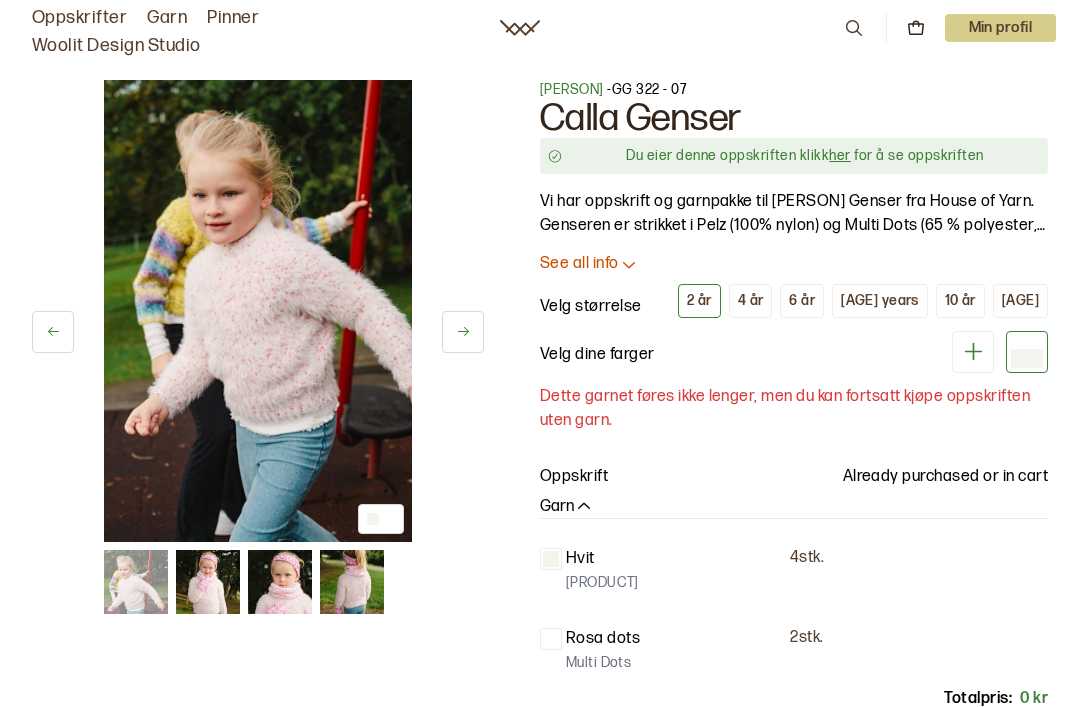 click on "Min profil" at bounding box center (1001, 28) 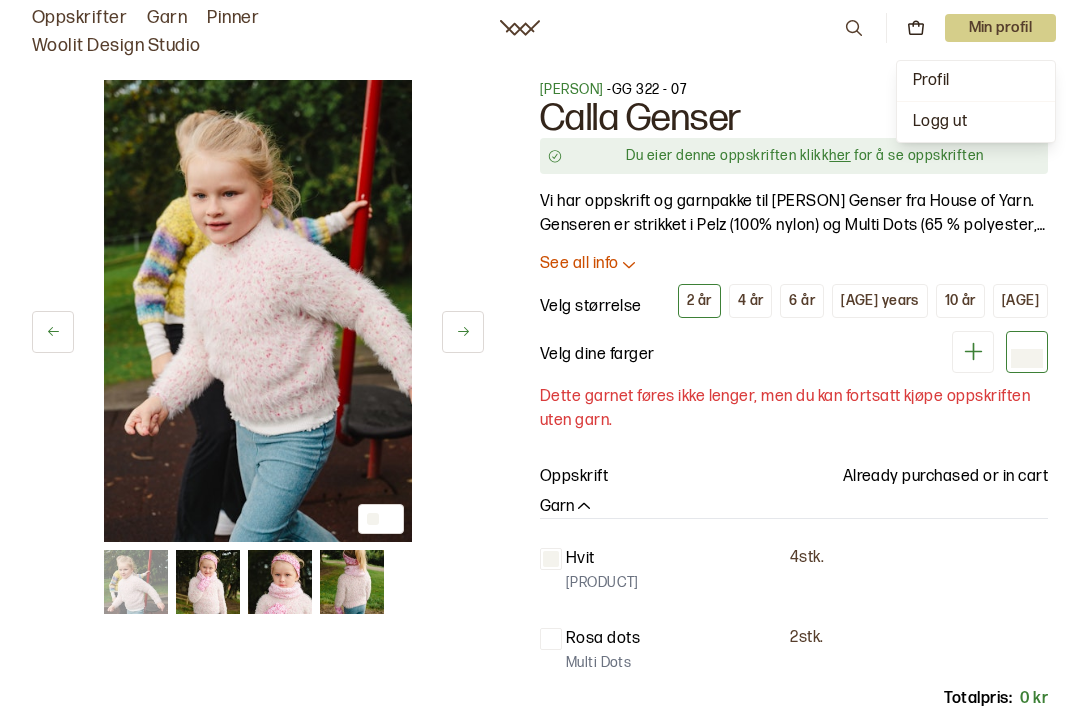 click on "Profil" at bounding box center [976, 81] 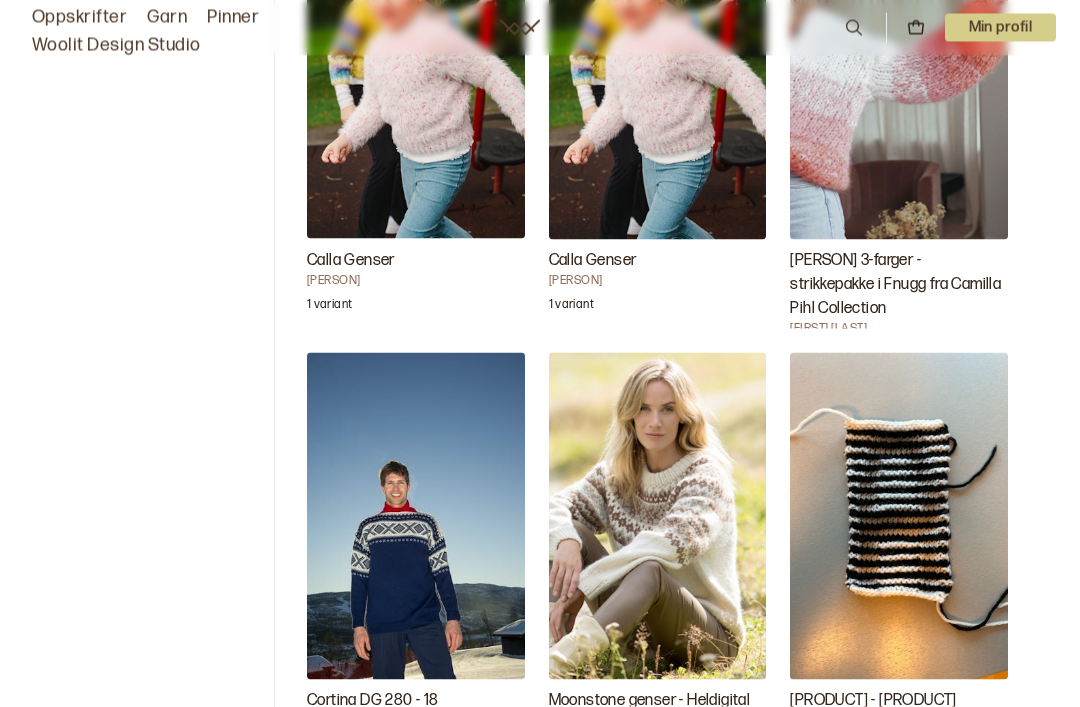scroll, scrollTop: 214, scrollLeft: 0, axis: vertical 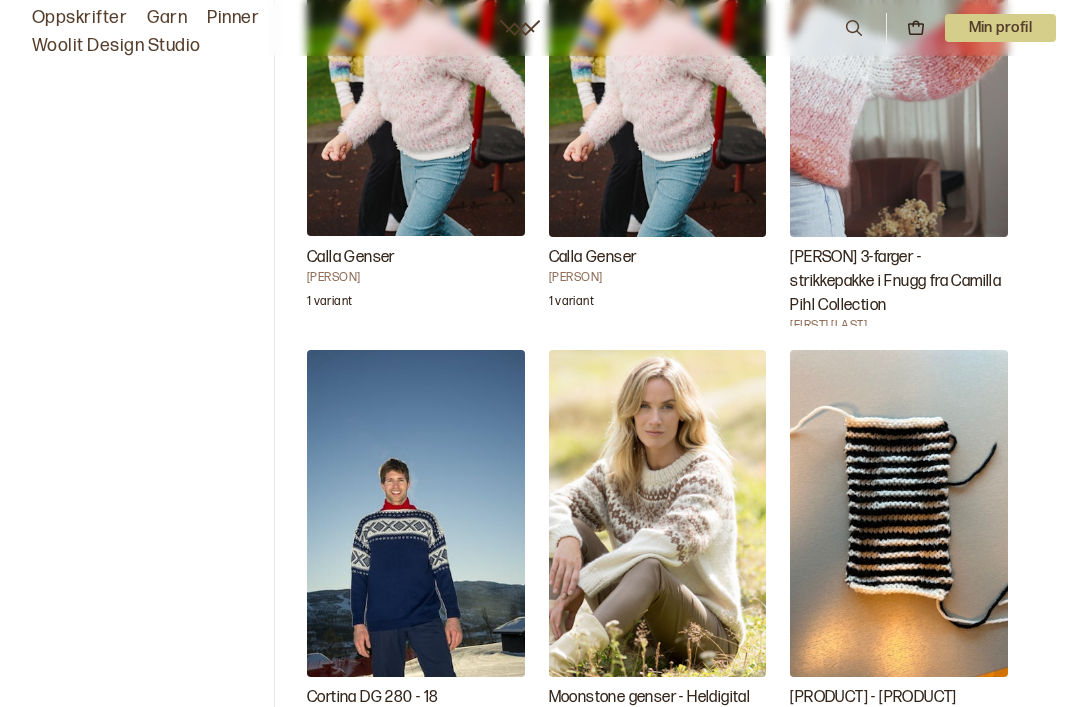click at bounding box center [658, 513] 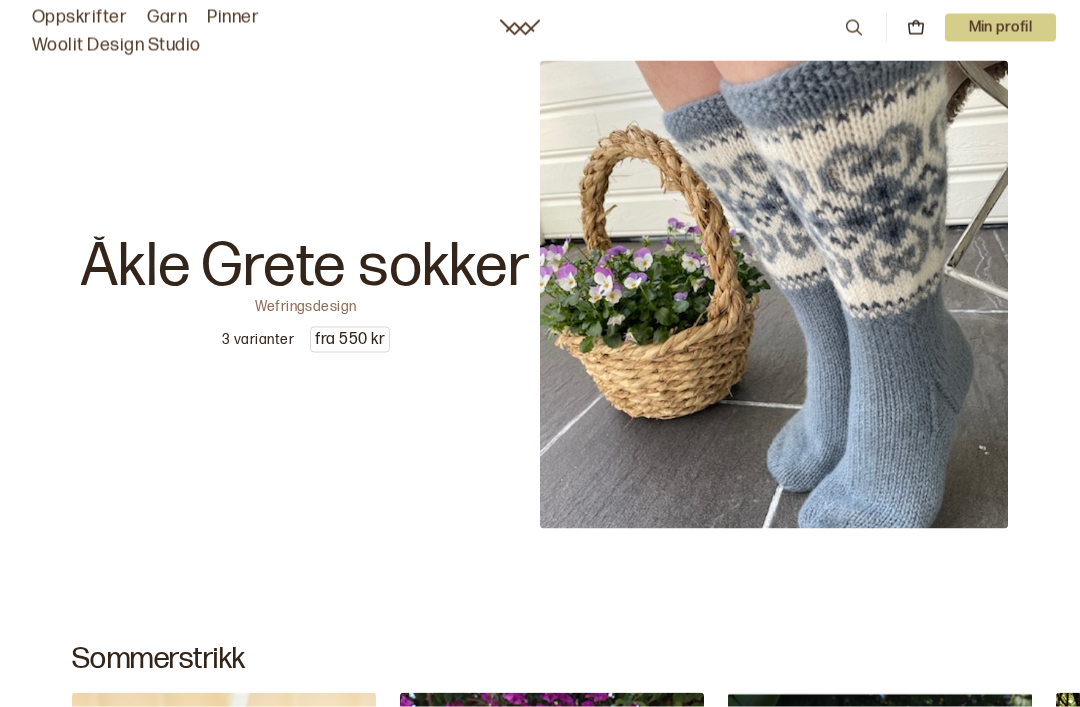 scroll, scrollTop: 319, scrollLeft: 0, axis: vertical 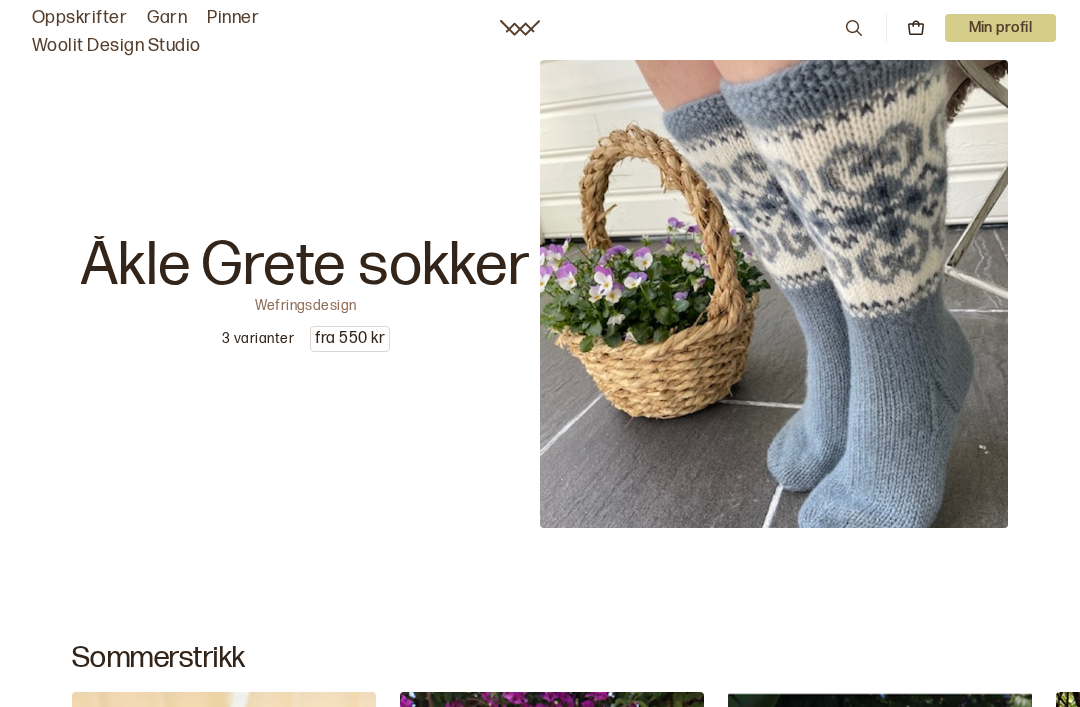 click at bounding box center [774, 294] 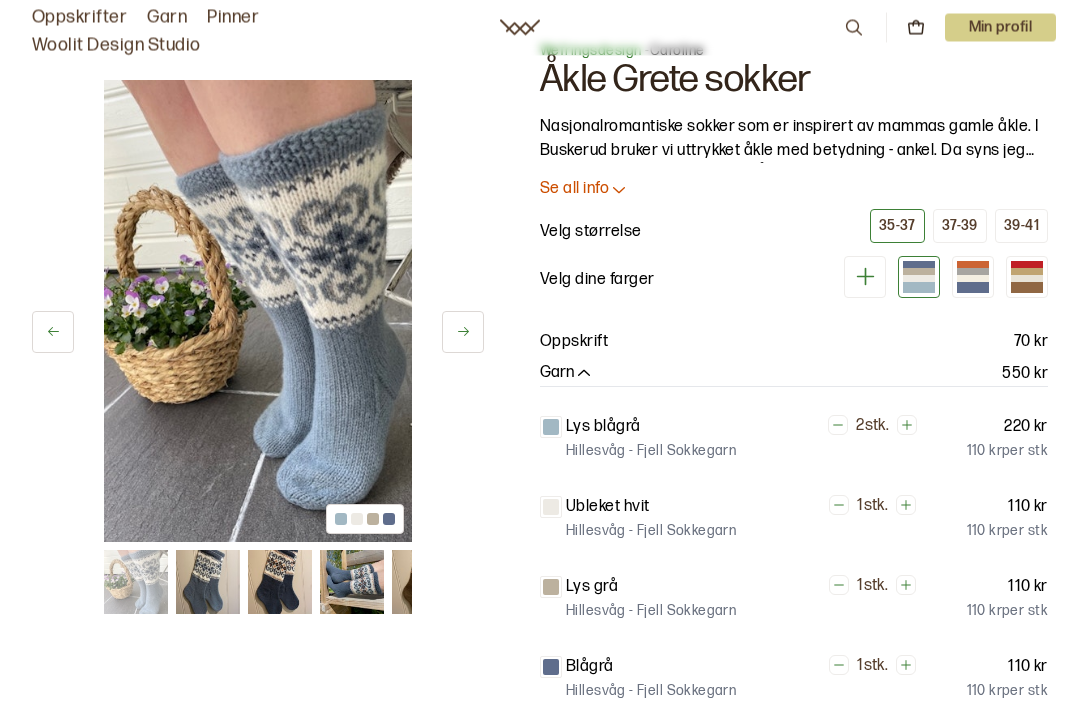 scroll, scrollTop: 0, scrollLeft: 0, axis: both 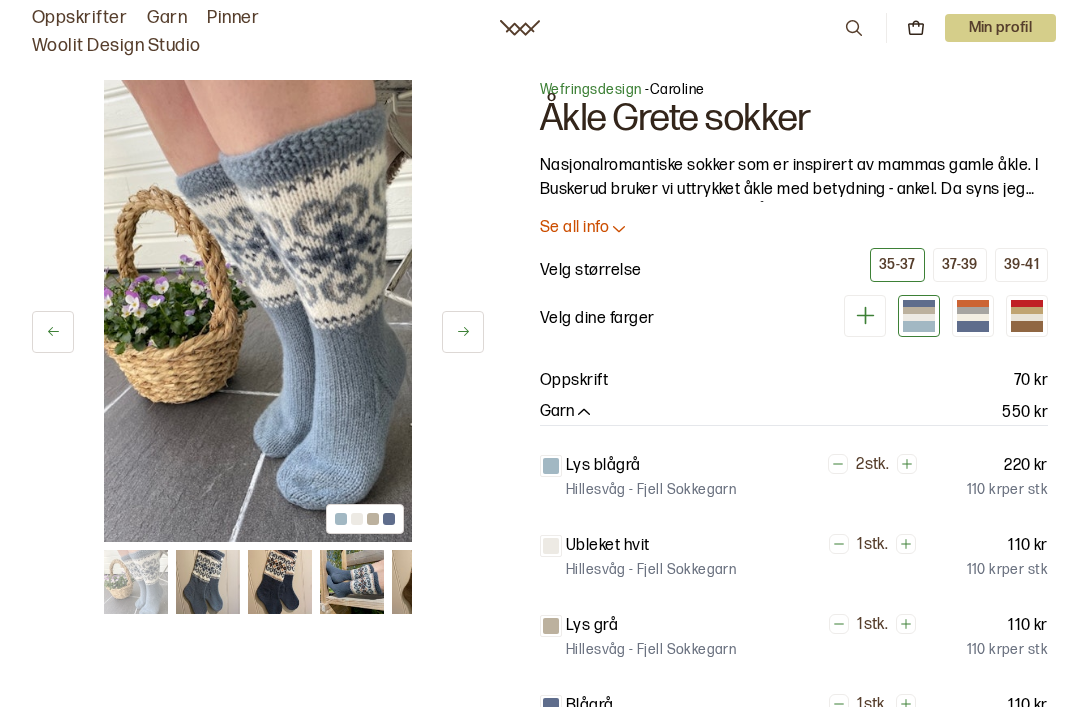 click on "Oppskrifter" at bounding box center [79, 18] 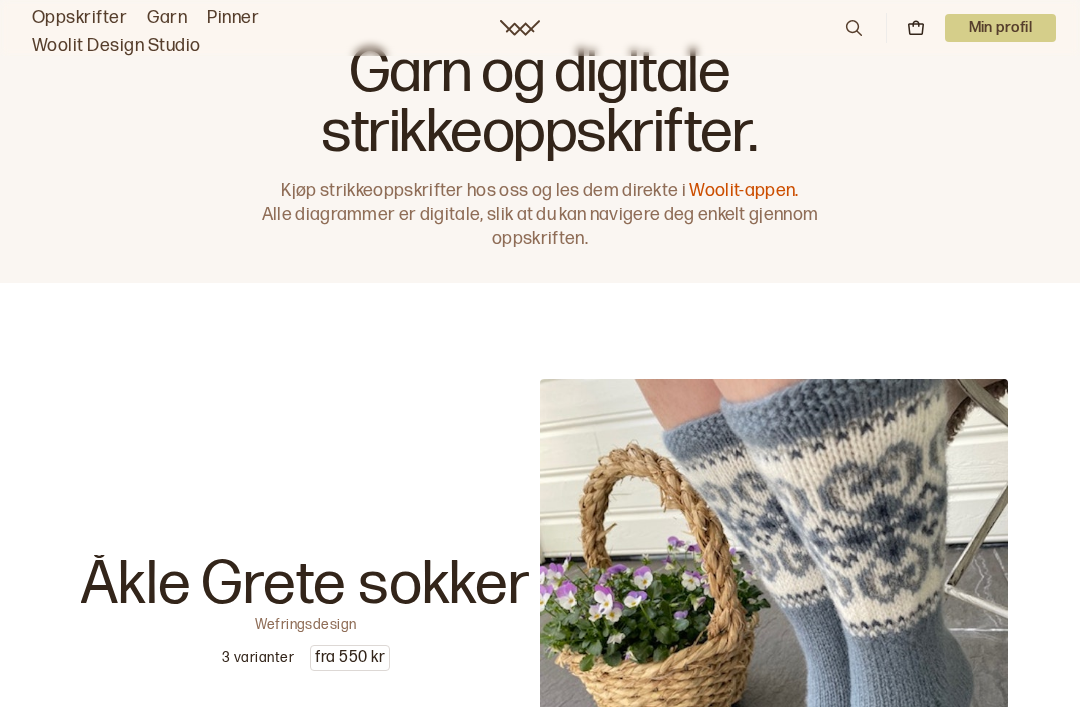click on "Woolit-appen." at bounding box center (743, 190) 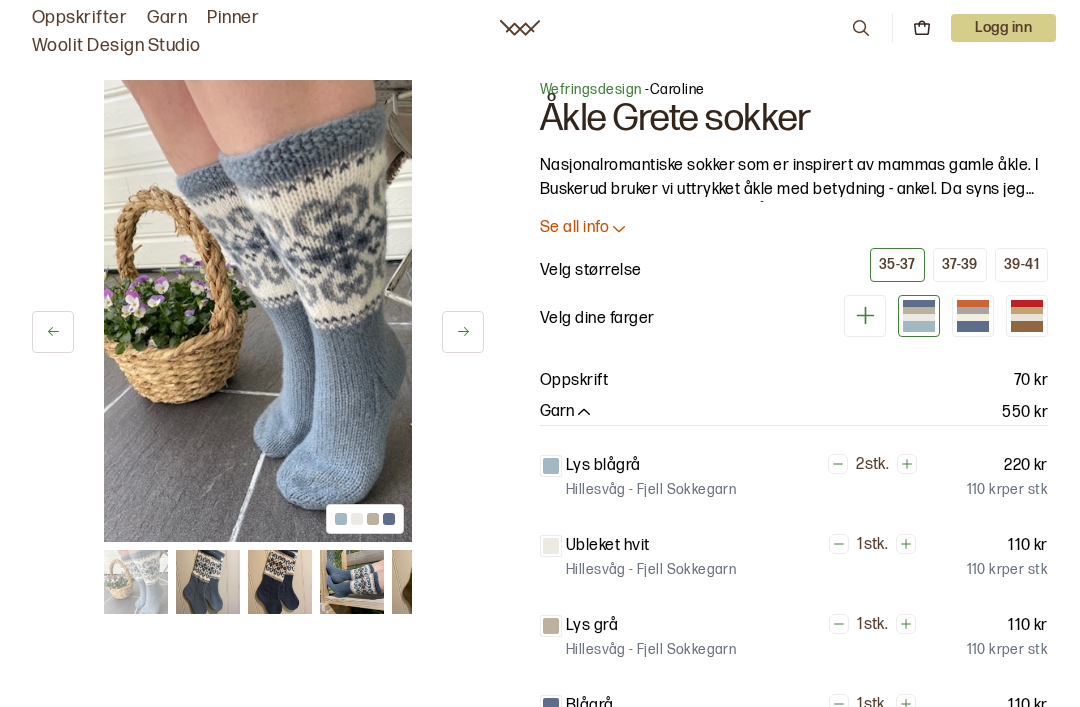 scroll, scrollTop: 0, scrollLeft: 0, axis: both 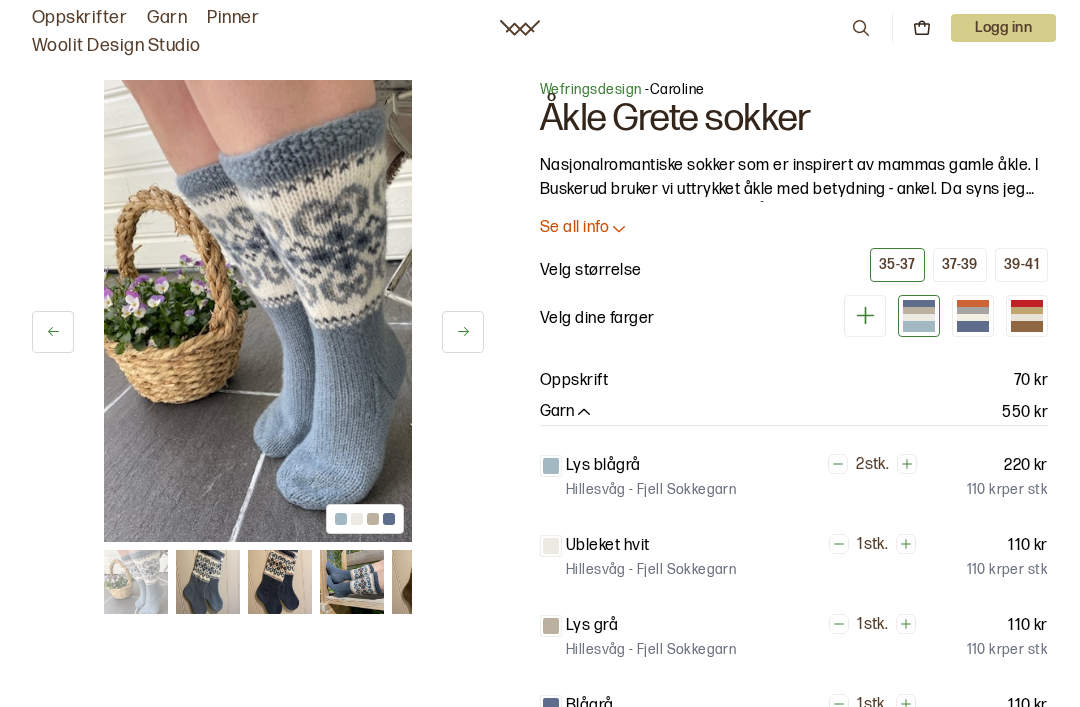 click on "Oppskrifter" at bounding box center (79, 18) 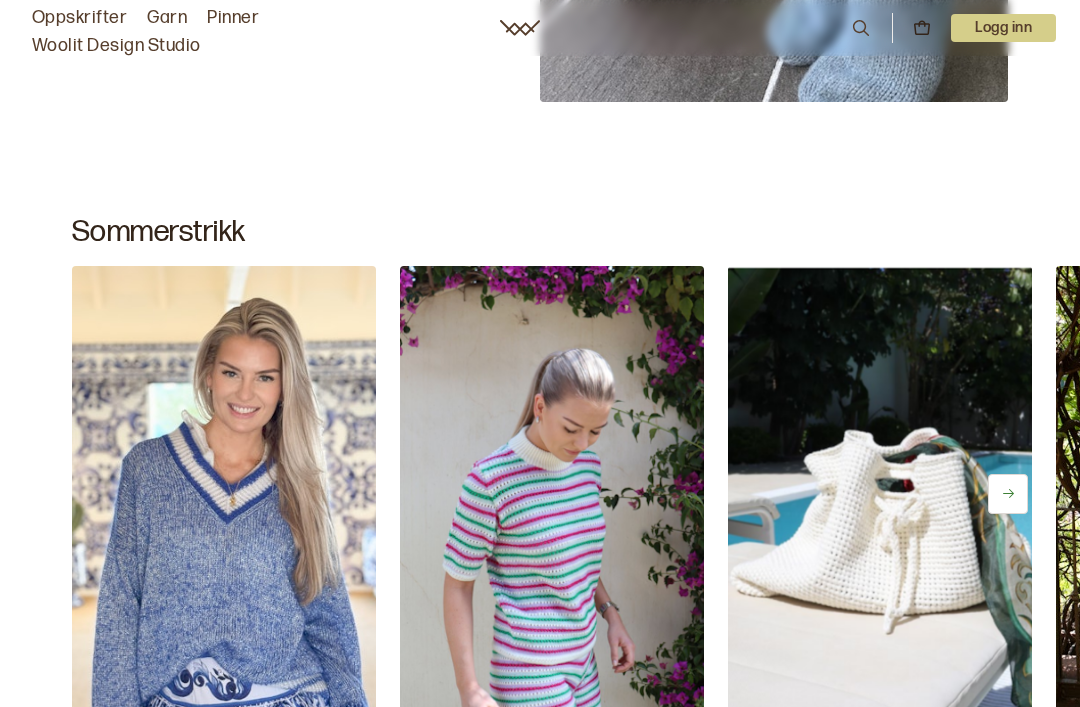 scroll, scrollTop: 718, scrollLeft: 0, axis: vertical 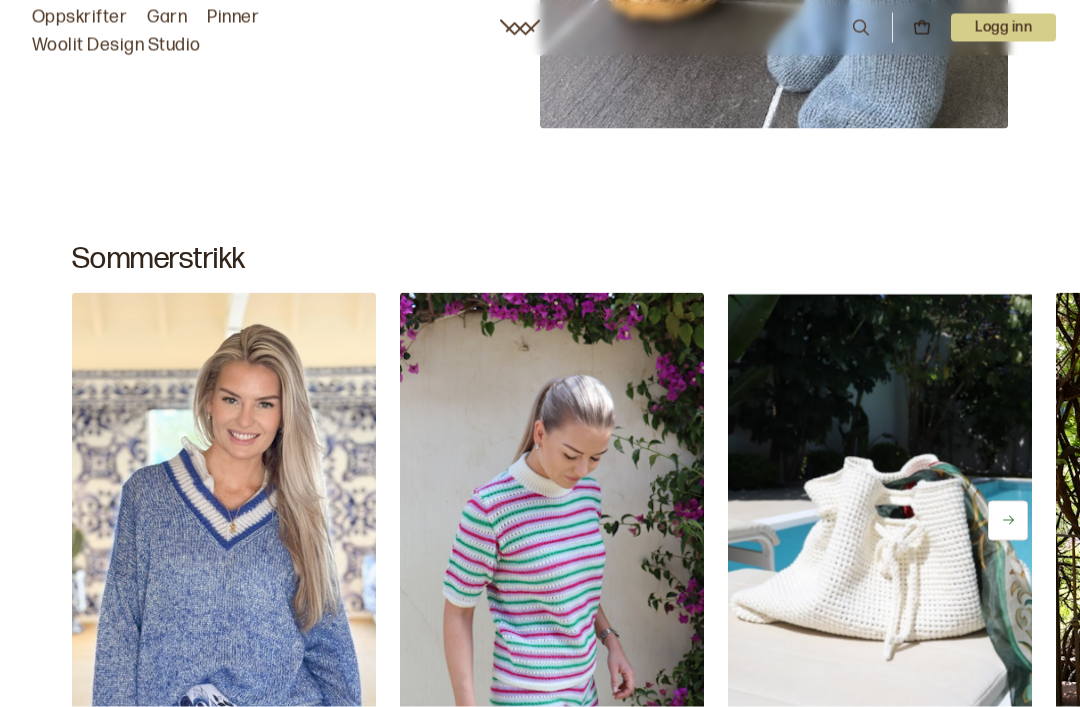 click on "Logg inn" at bounding box center [1003, 28] 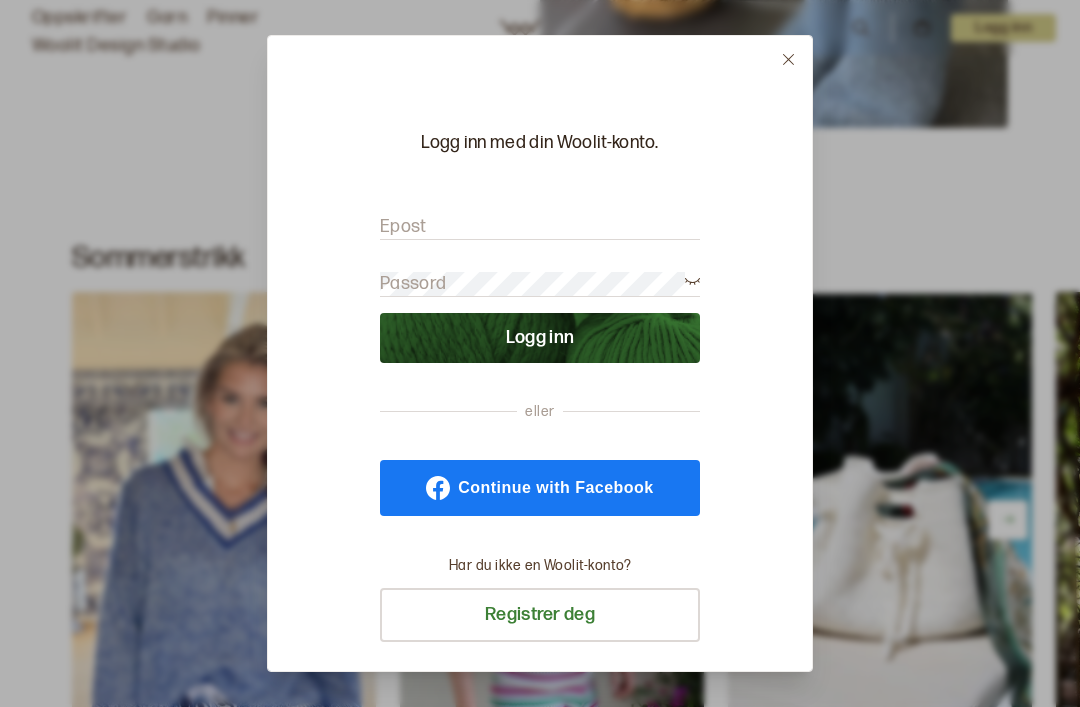 click on "Epost" at bounding box center (540, 227) 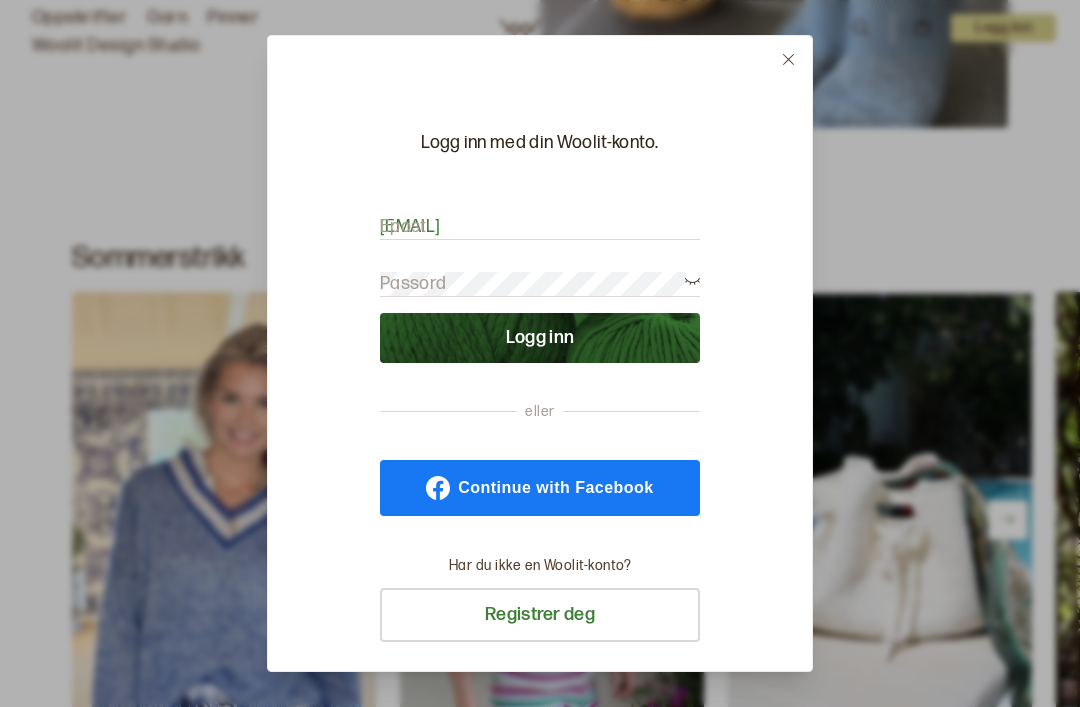 click on "Logg inn" at bounding box center [540, 338] 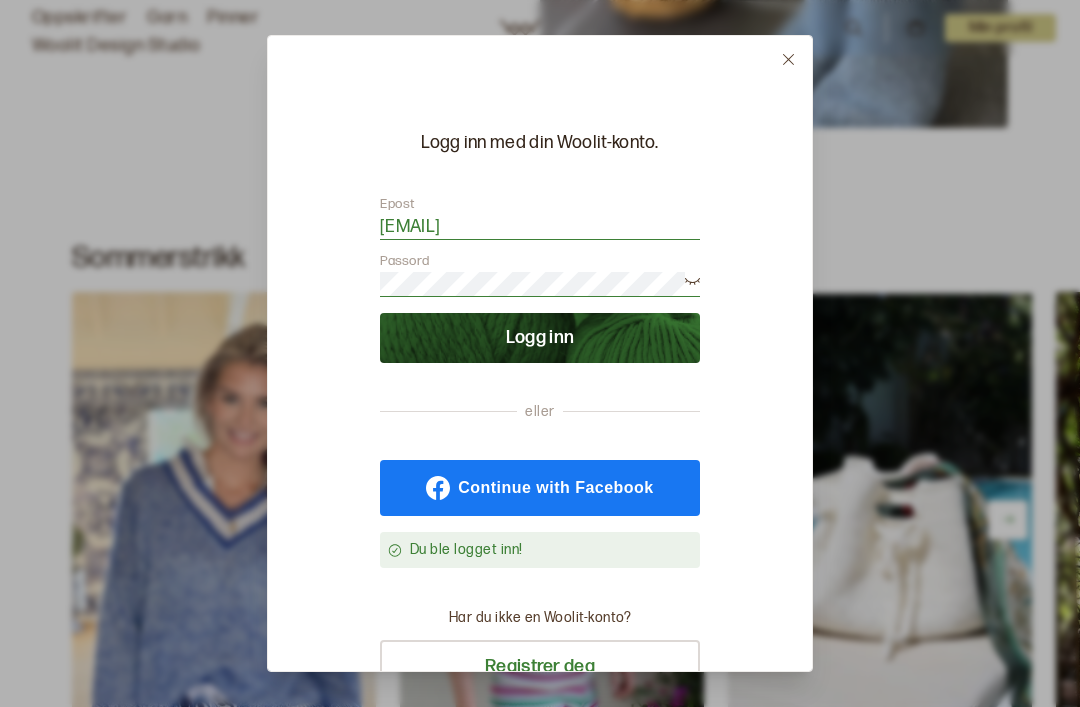 scroll, scrollTop: 719, scrollLeft: 0, axis: vertical 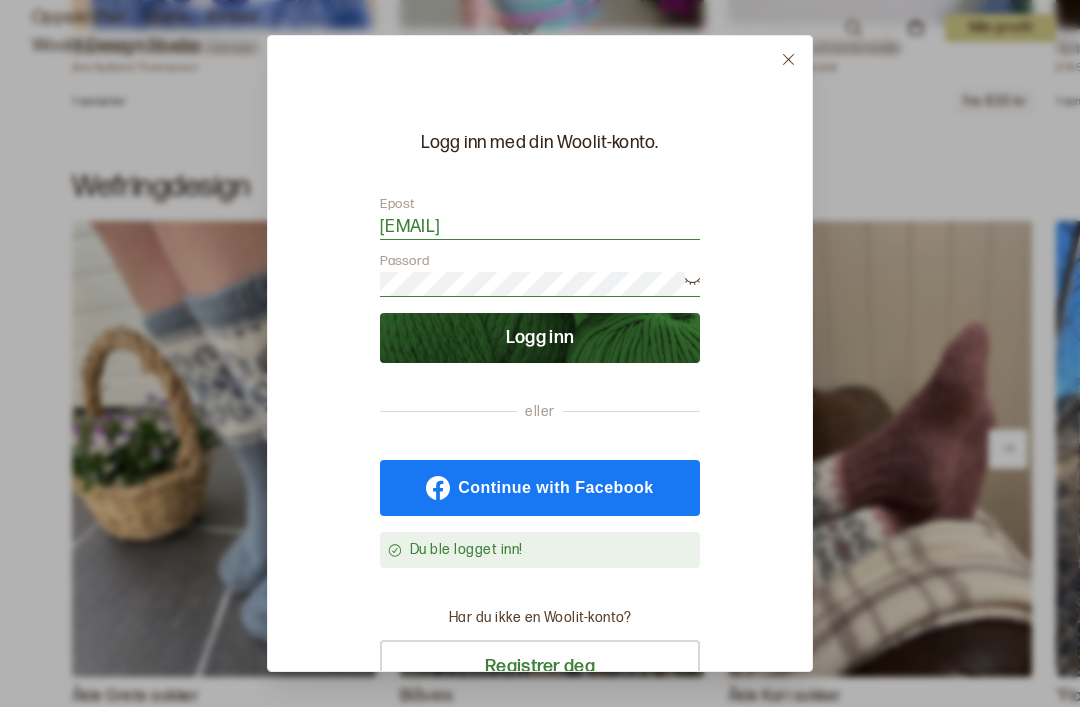 click on "Logg inn" at bounding box center [540, 338] 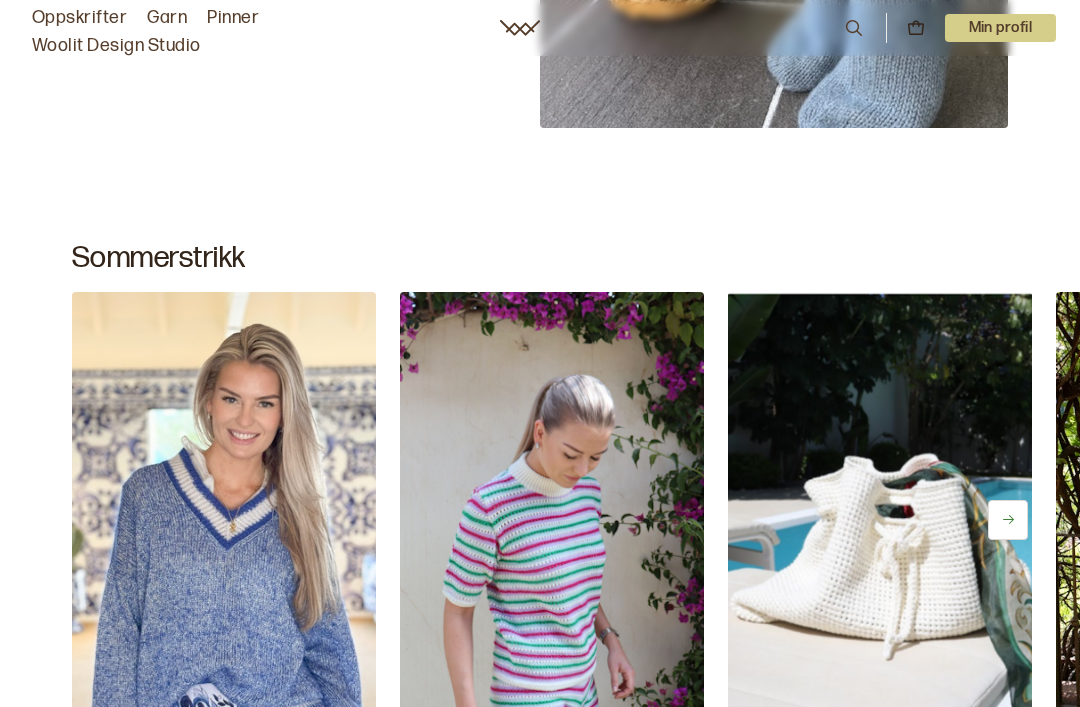 click on "Min profil" at bounding box center (1001, 28) 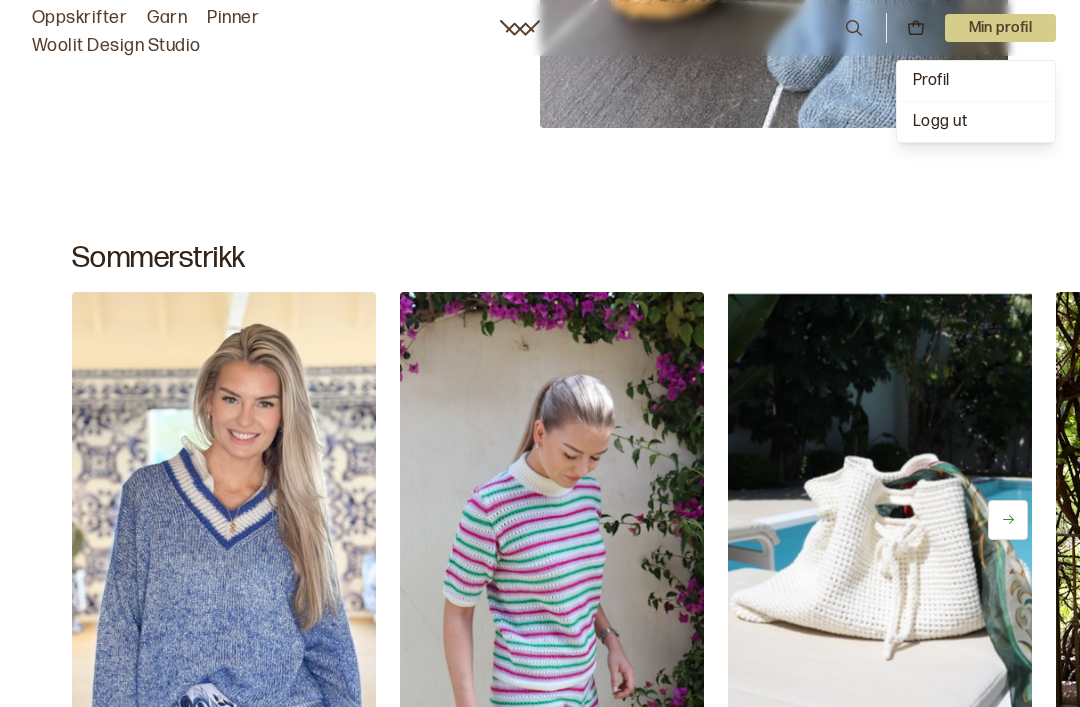 click on "Profil" at bounding box center (976, 81) 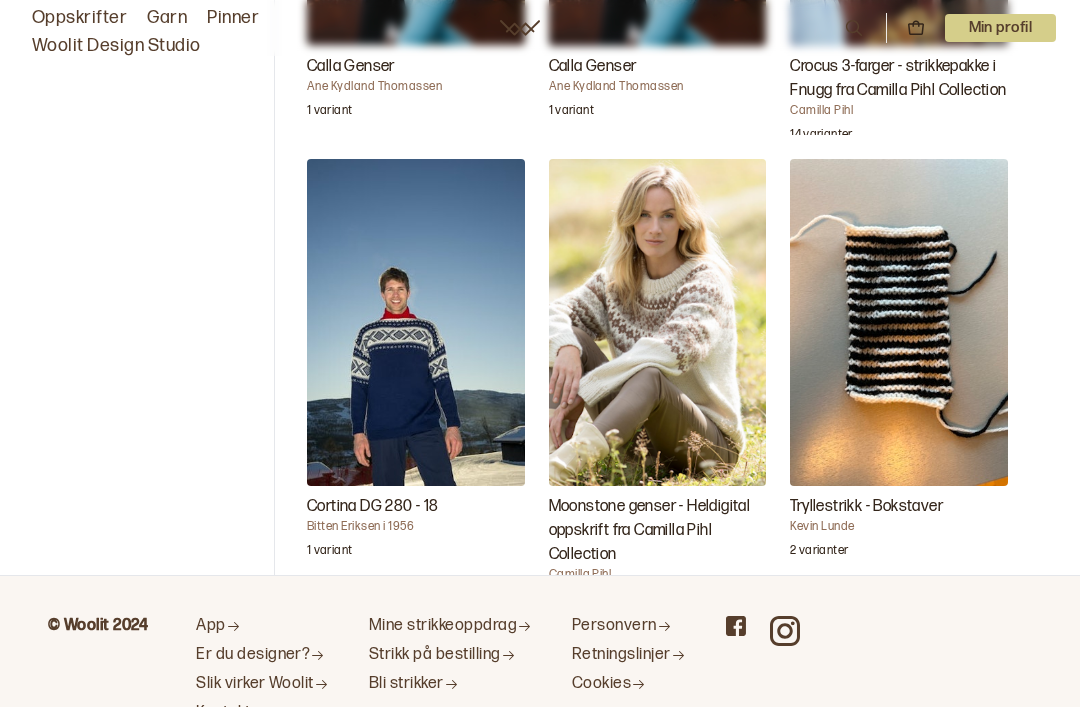 scroll, scrollTop: 443, scrollLeft: 0, axis: vertical 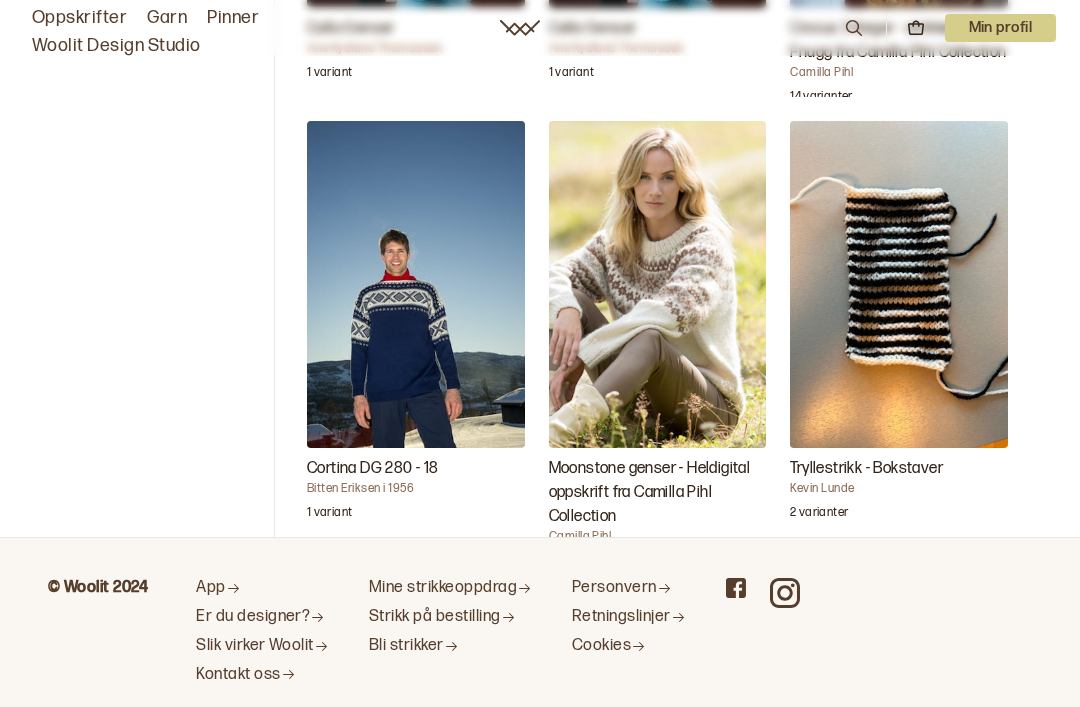 click at bounding box center [658, 284] 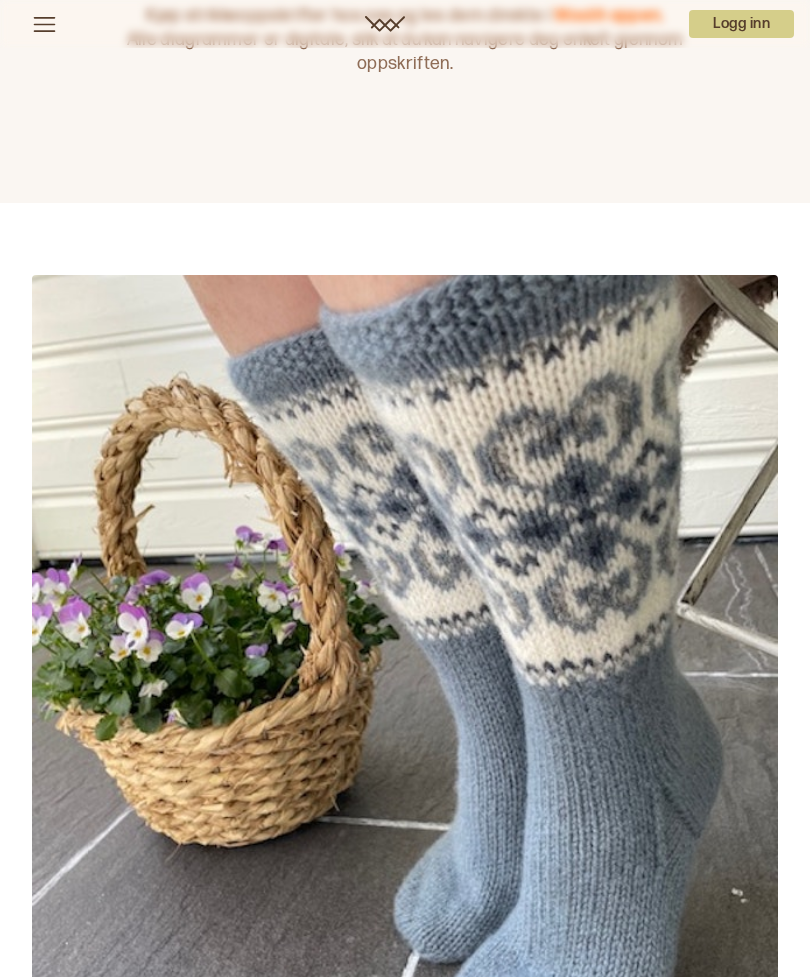 scroll, scrollTop: 0, scrollLeft: 0, axis: both 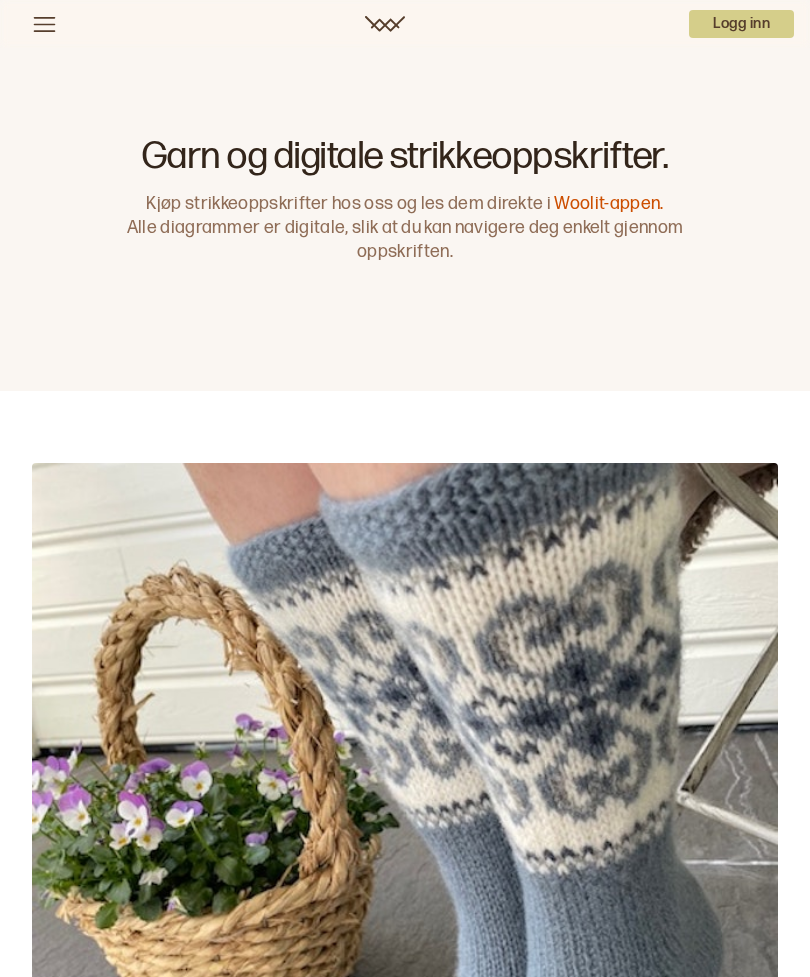click 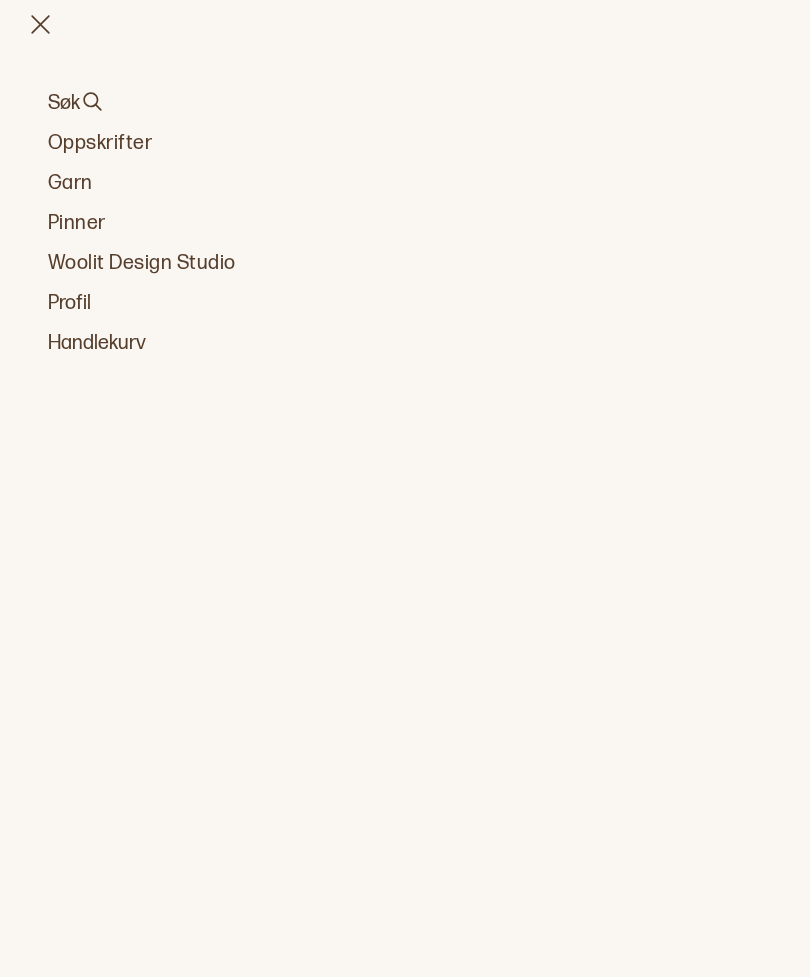 click on "Oppskrifter" at bounding box center (405, 143) 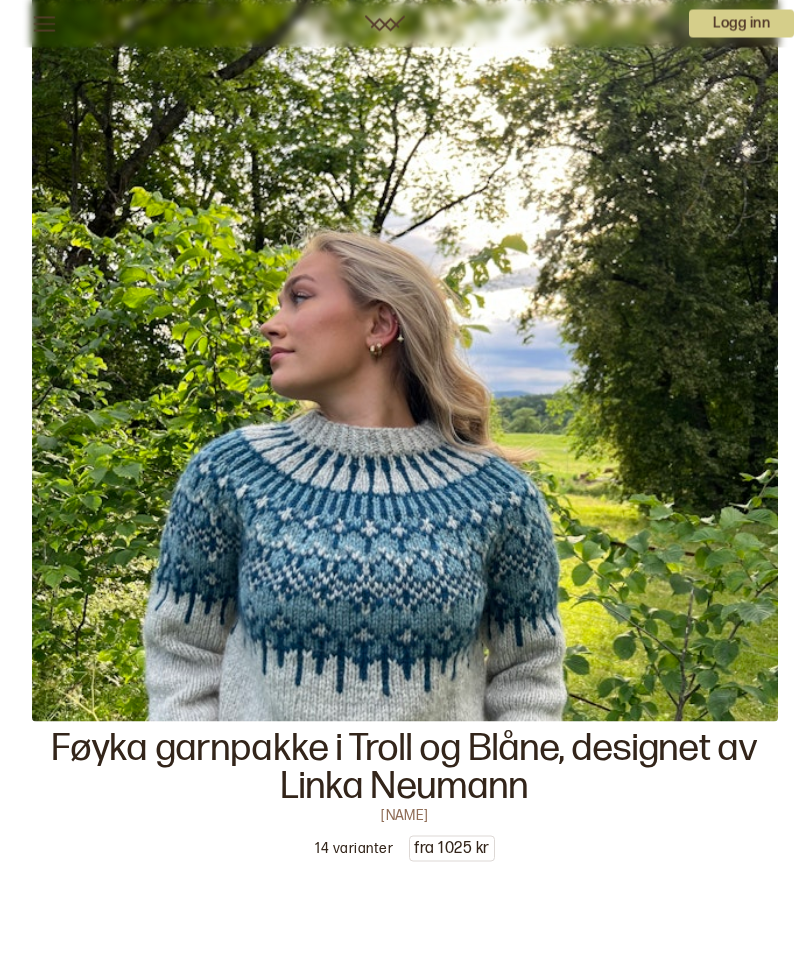 scroll, scrollTop: 3752, scrollLeft: 0, axis: vertical 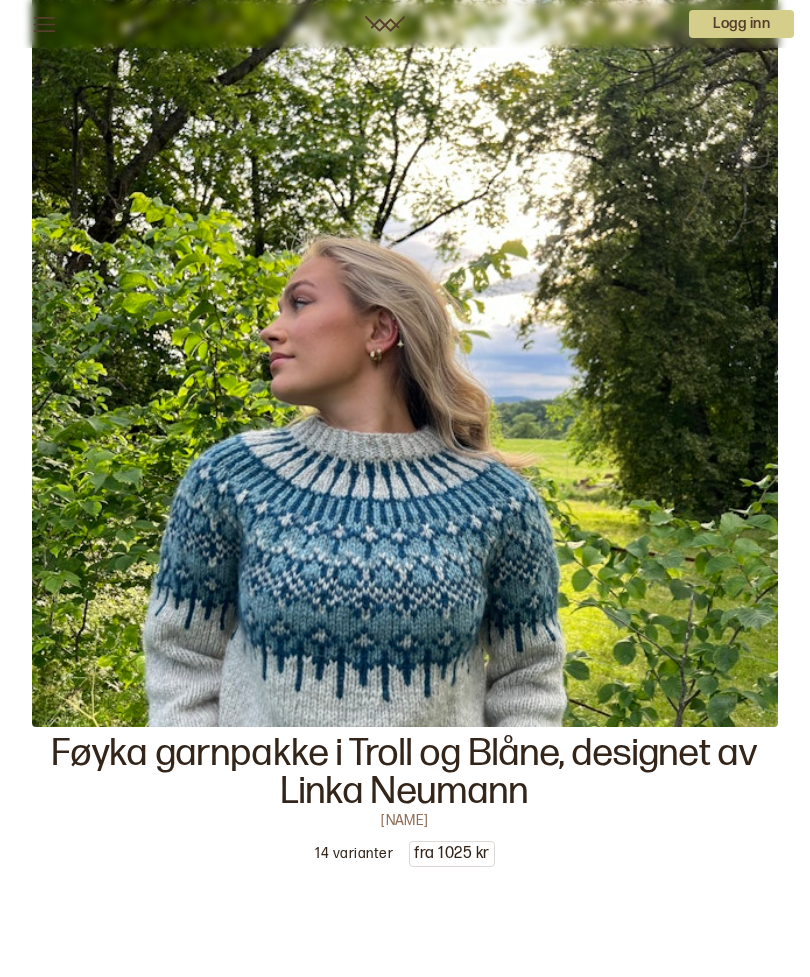 click on "Logg inn" at bounding box center [741, 24] 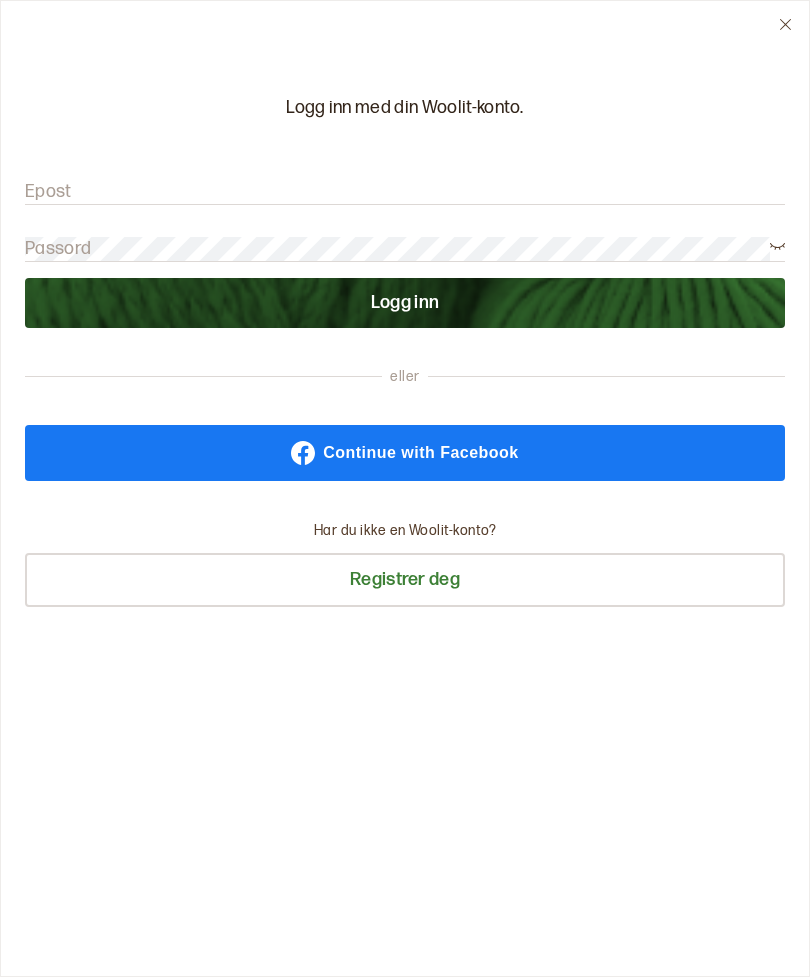scroll, scrollTop: 0, scrollLeft: 0, axis: both 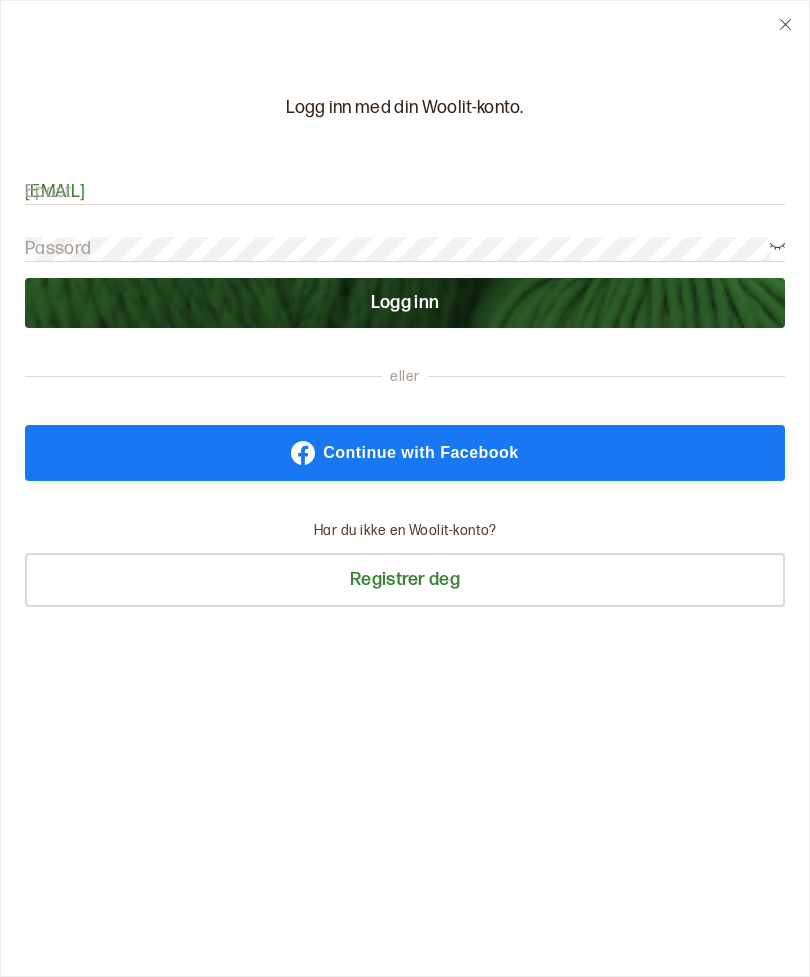 click on "Logg inn" at bounding box center [405, 303] 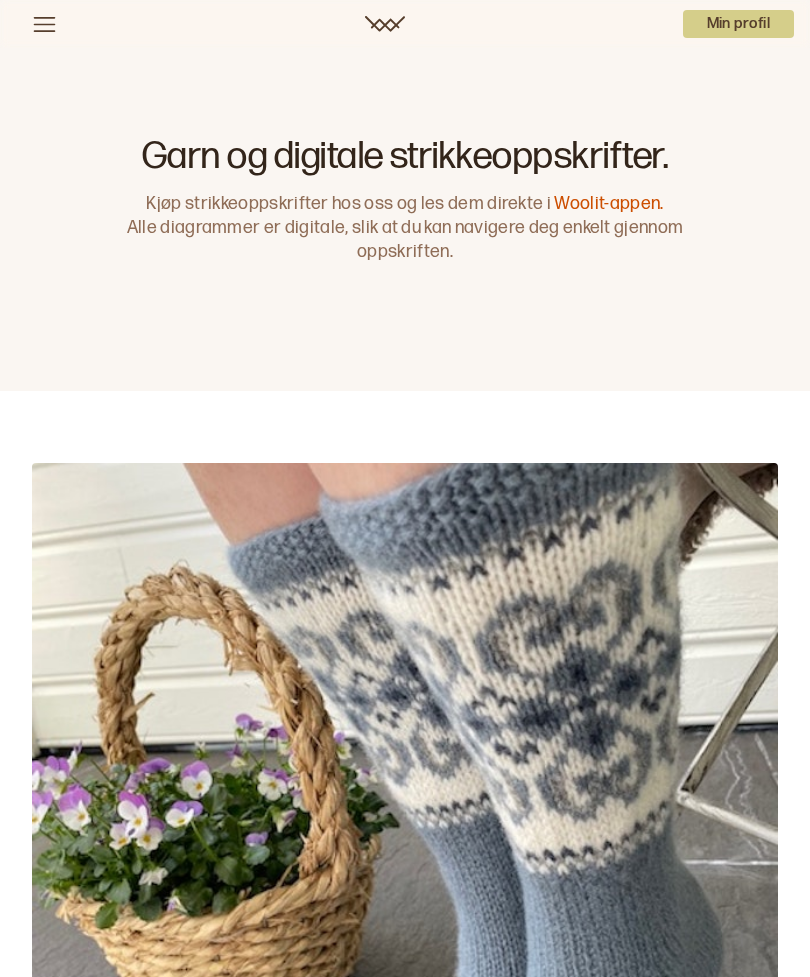 scroll, scrollTop: 3752, scrollLeft: 0, axis: vertical 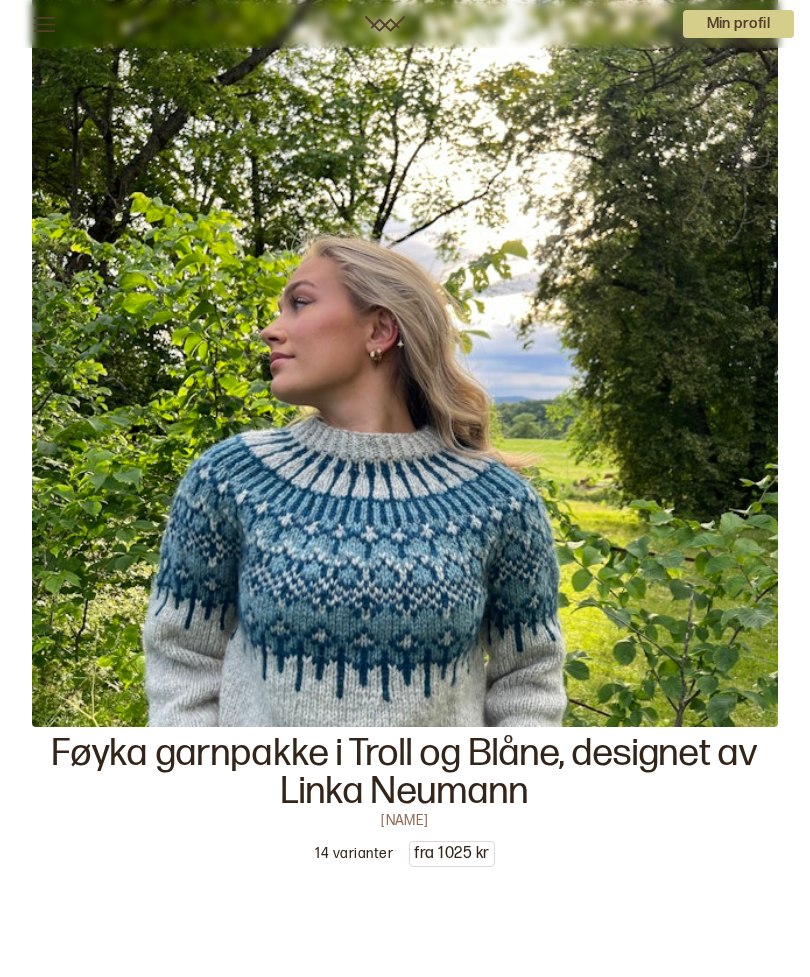 click on "Min profil" at bounding box center [739, 24] 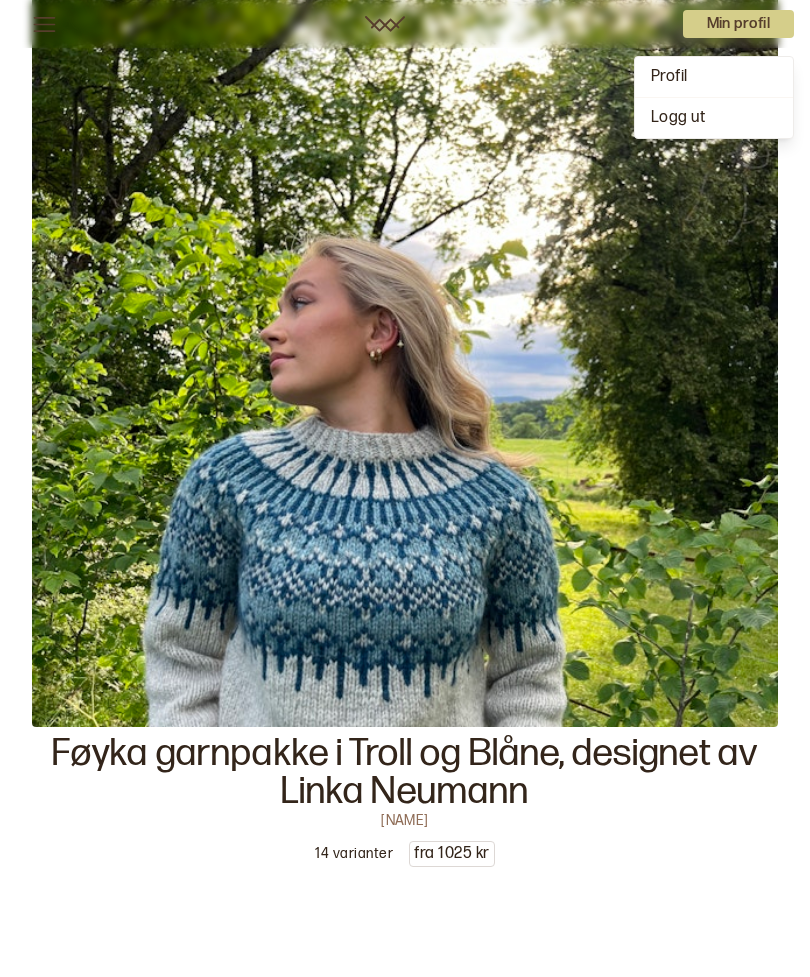 click on "Profil" at bounding box center [714, 77] 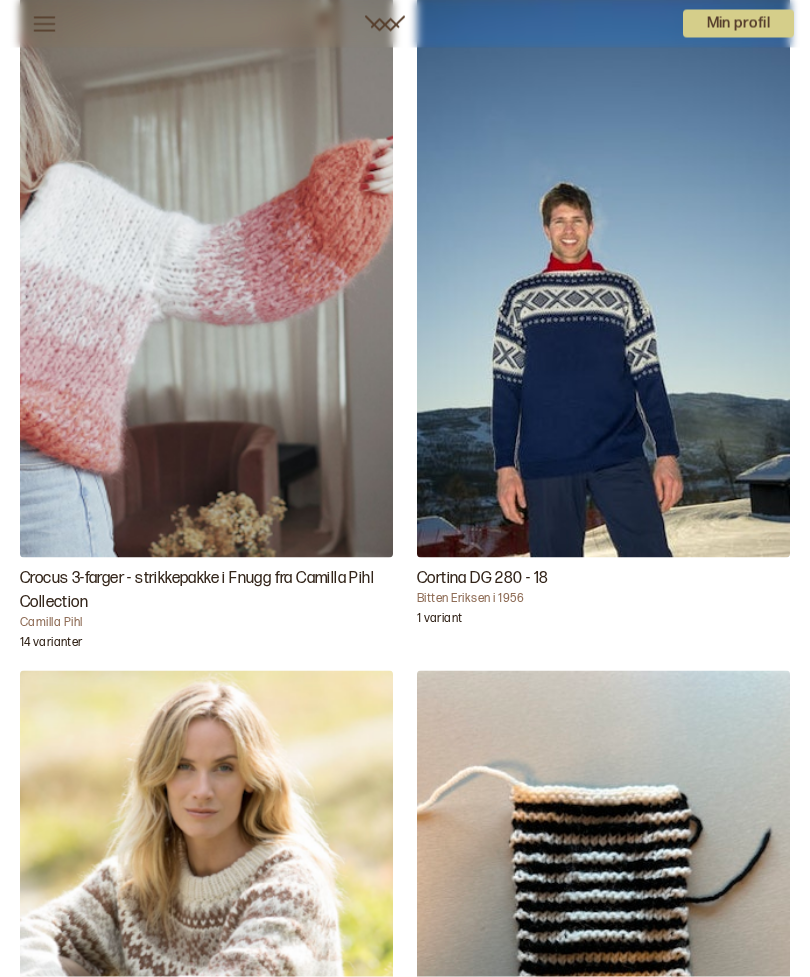 scroll, scrollTop: 840, scrollLeft: 0, axis: vertical 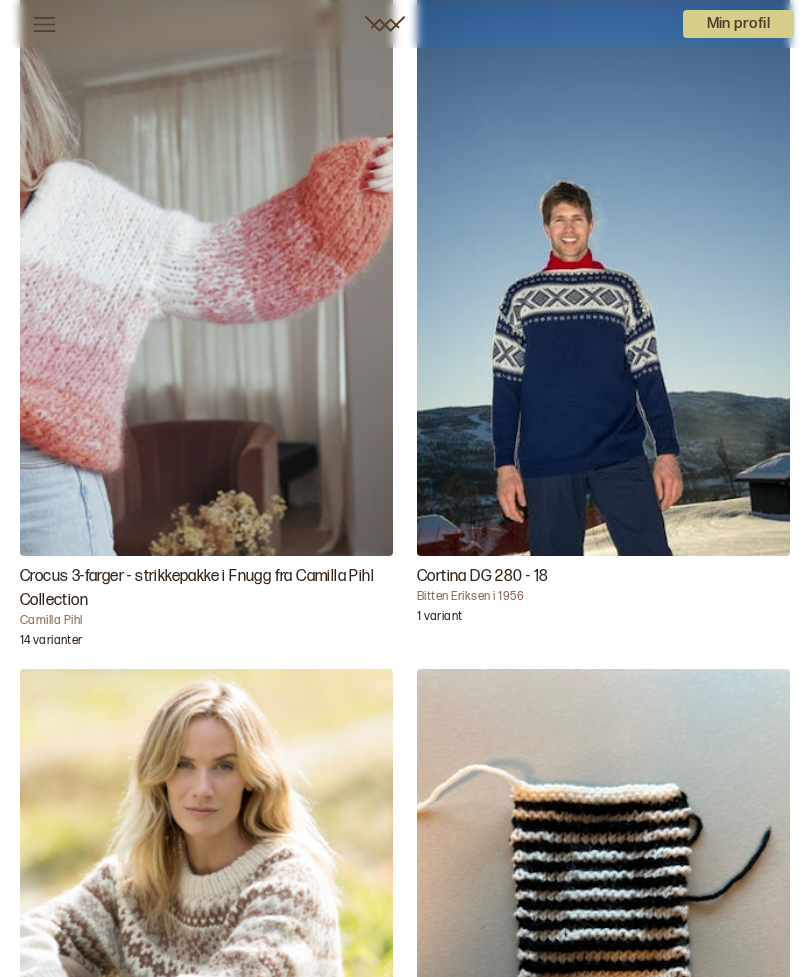 click at bounding box center (206, 276) 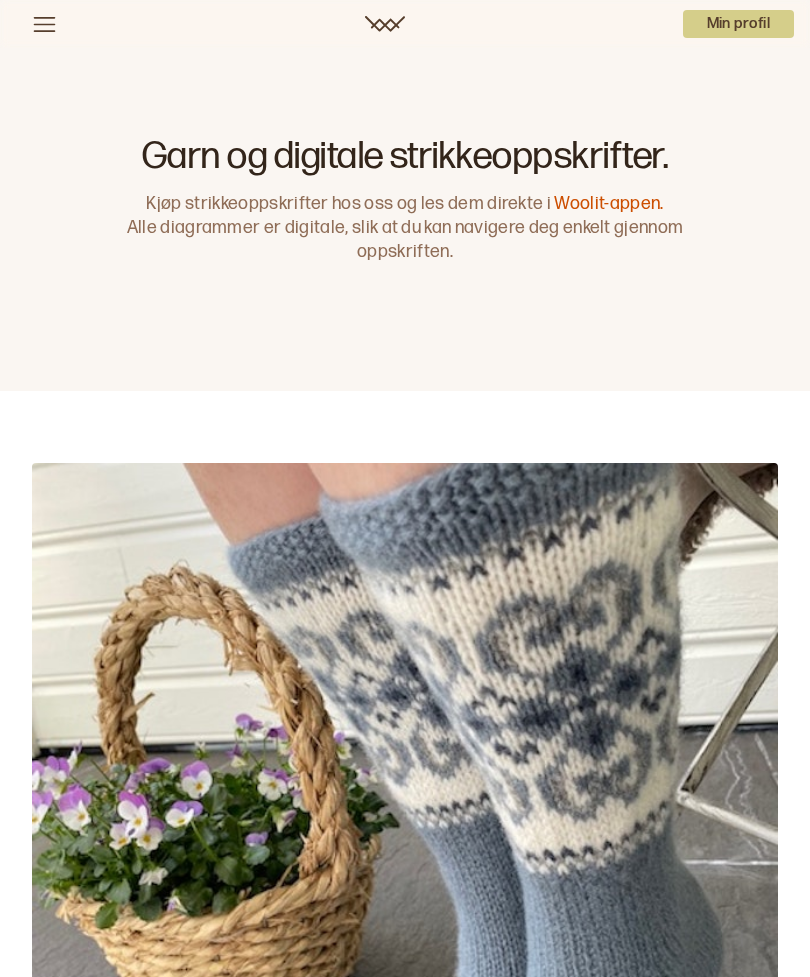 click on "Woolit-appen." at bounding box center (608, 203) 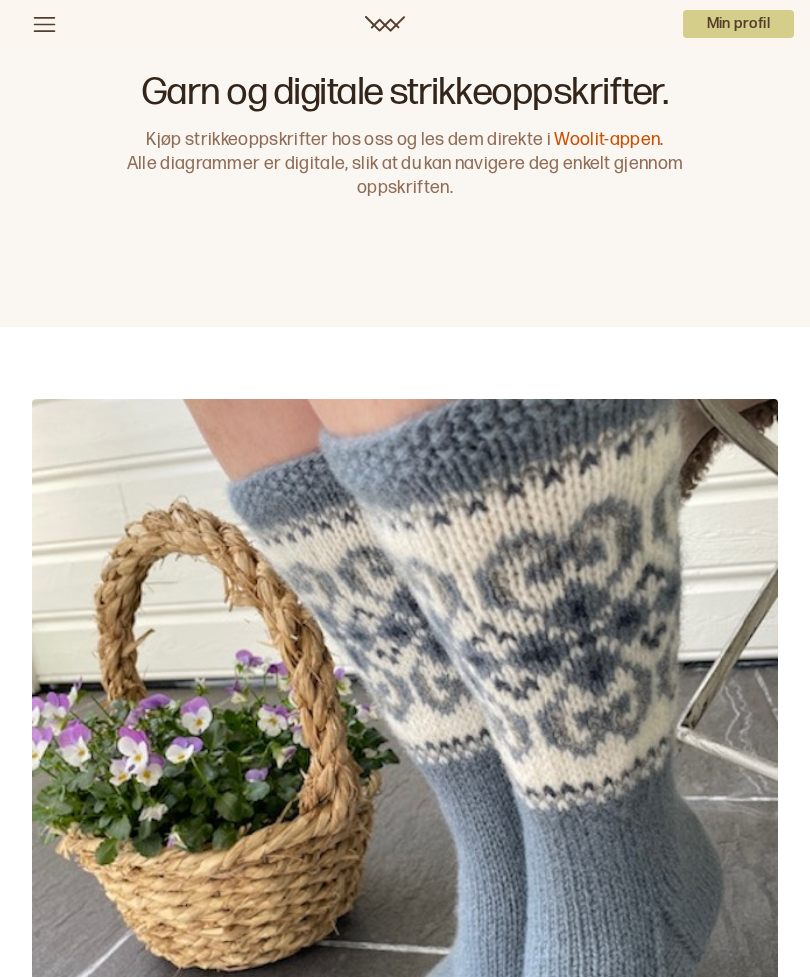 click on "Oppskrifter Garn Pinner Woolit Design Studio 0 Min profil" at bounding box center [405, 24] 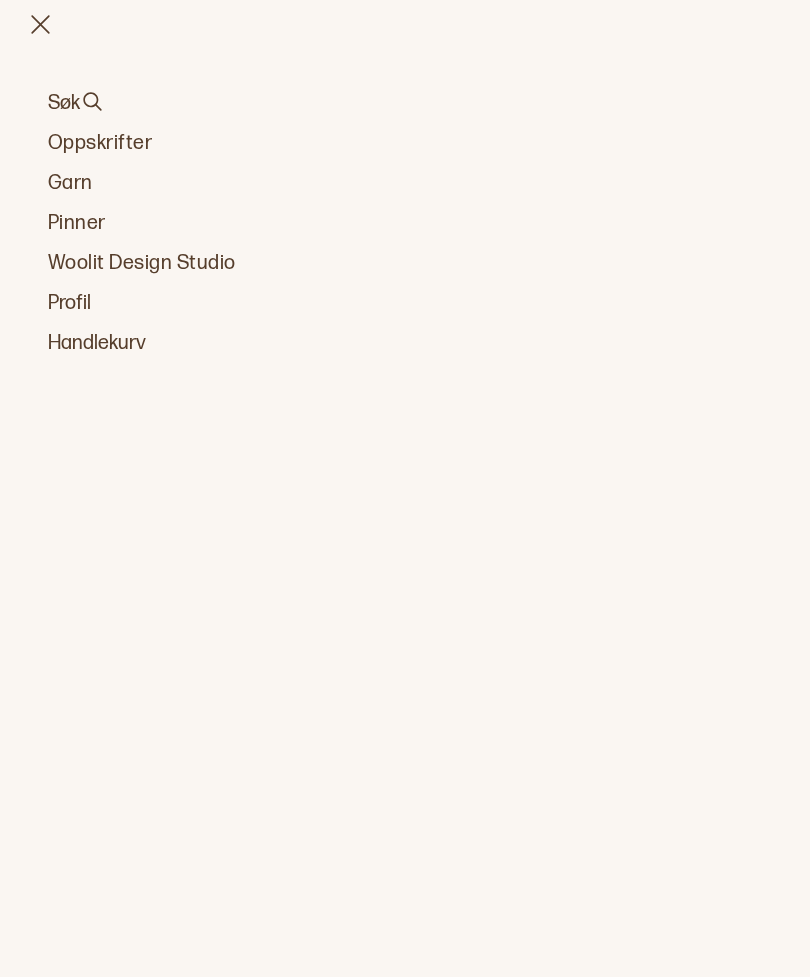 scroll, scrollTop: 0, scrollLeft: 0, axis: both 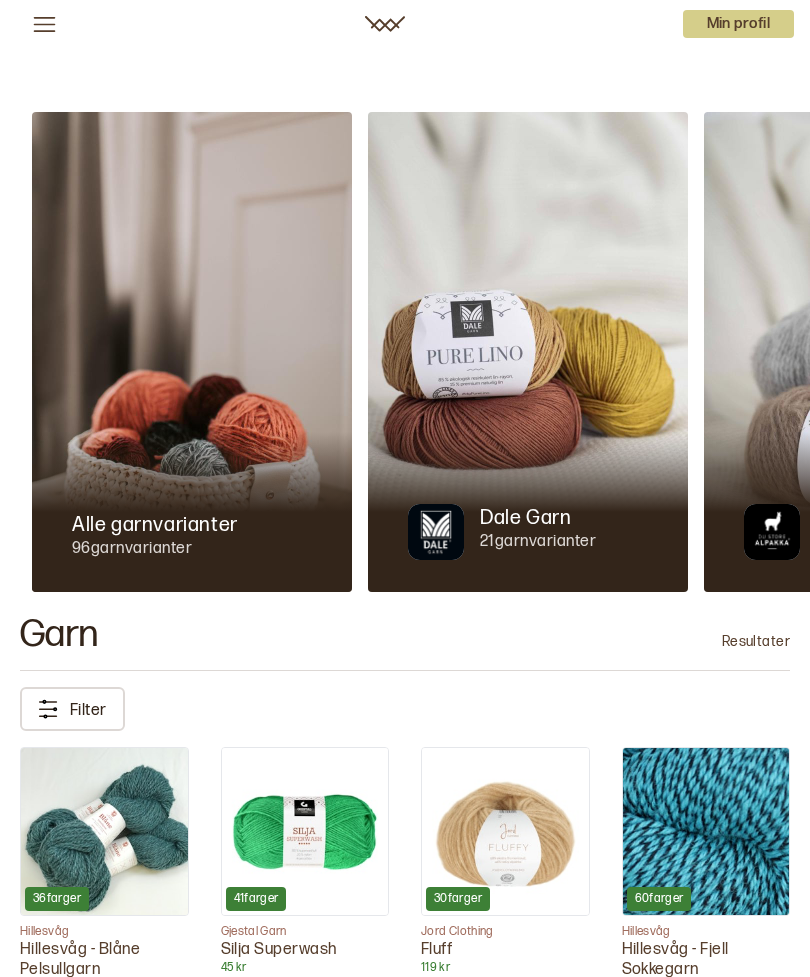 click 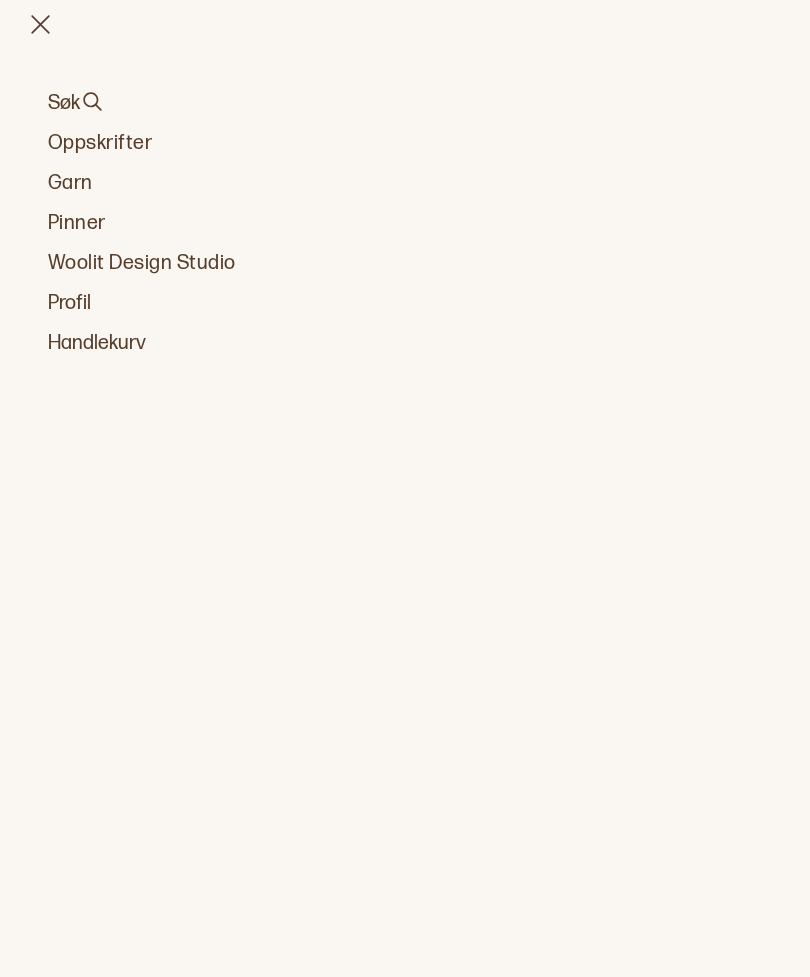 click on "Oppskrifter" at bounding box center [405, 143] 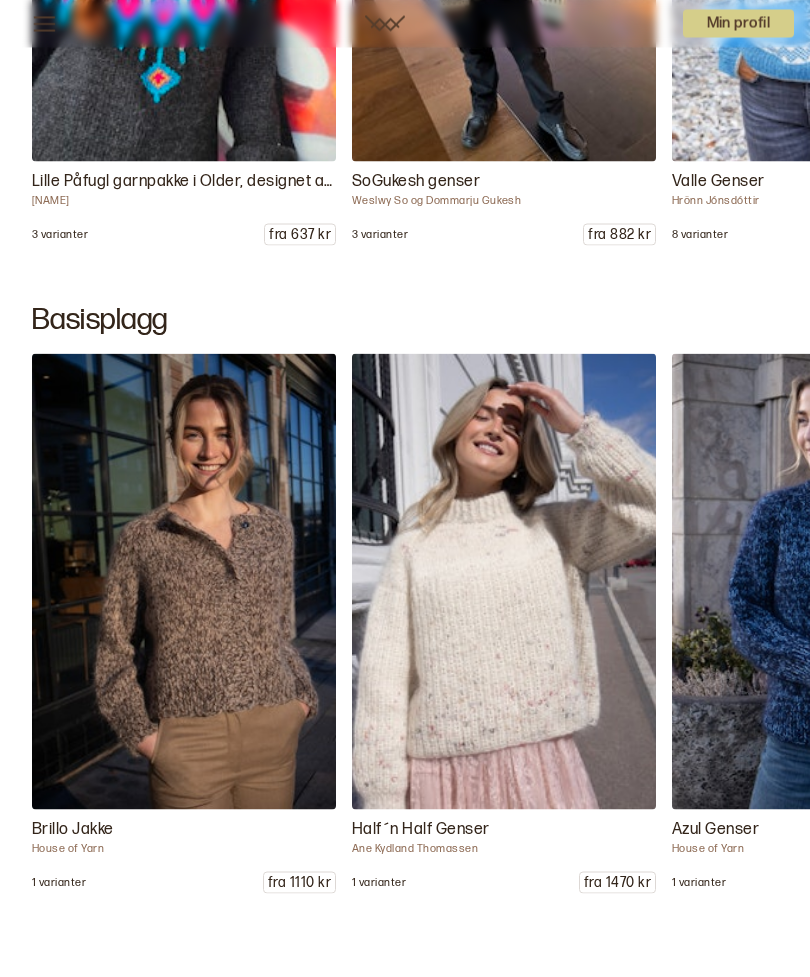 scroll, scrollTop: 10830, scrollLeft: 0, axis: vertical 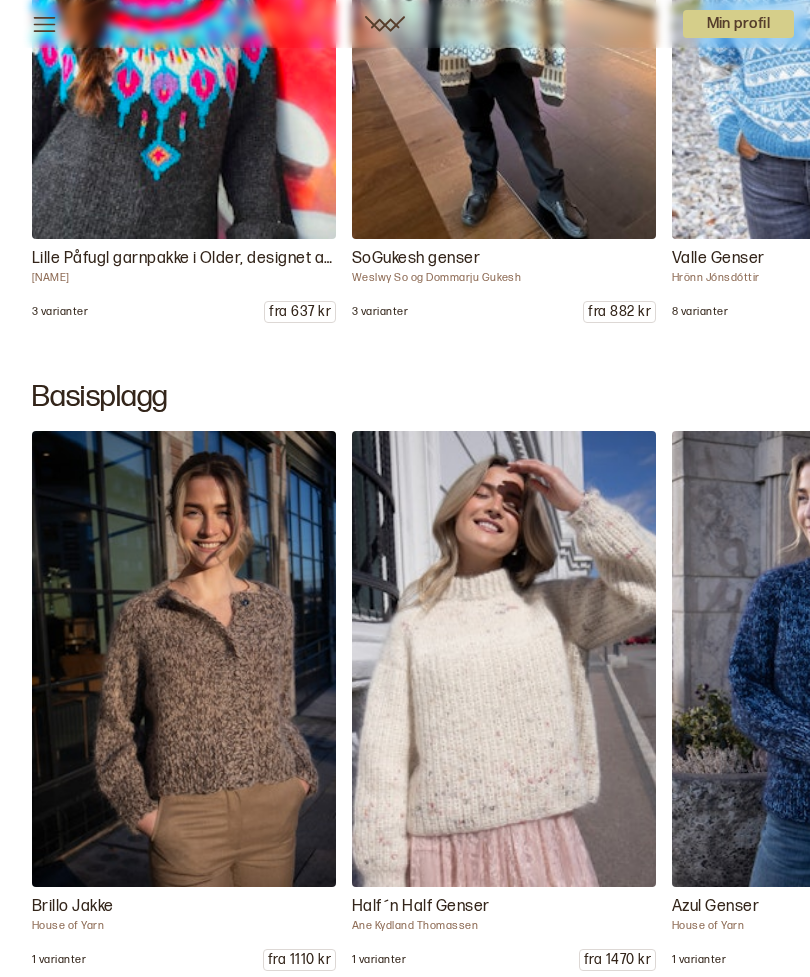click at bounding box center [184, 11] 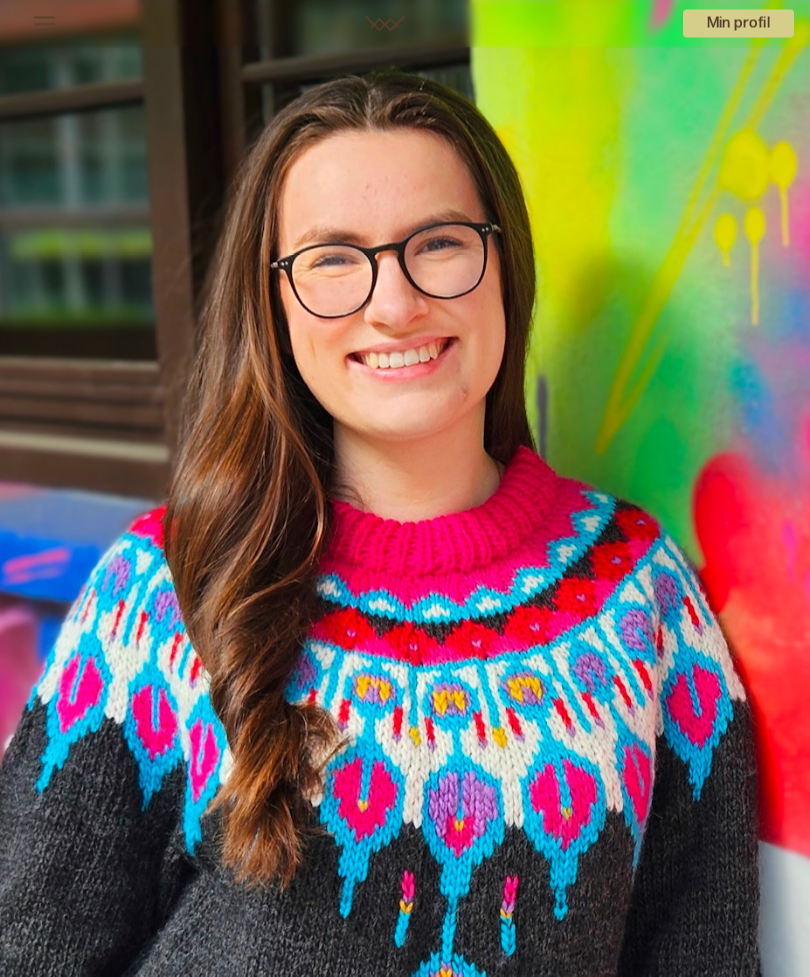 scroll, scrollTop: 105, scrollLeft: 0, axis: vertical 